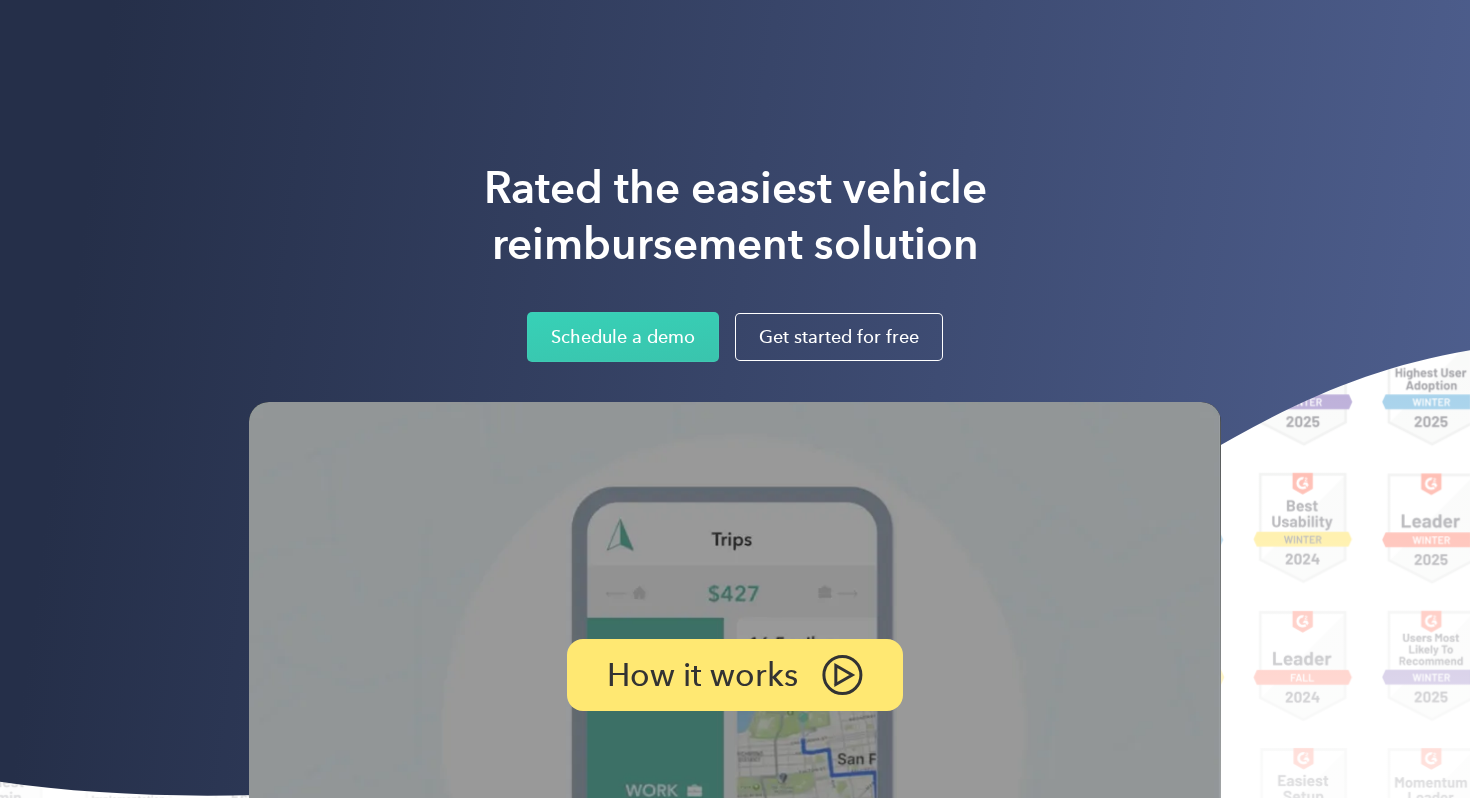 scroll, scrollTop: 0, scrollLeft: 0, axis: both 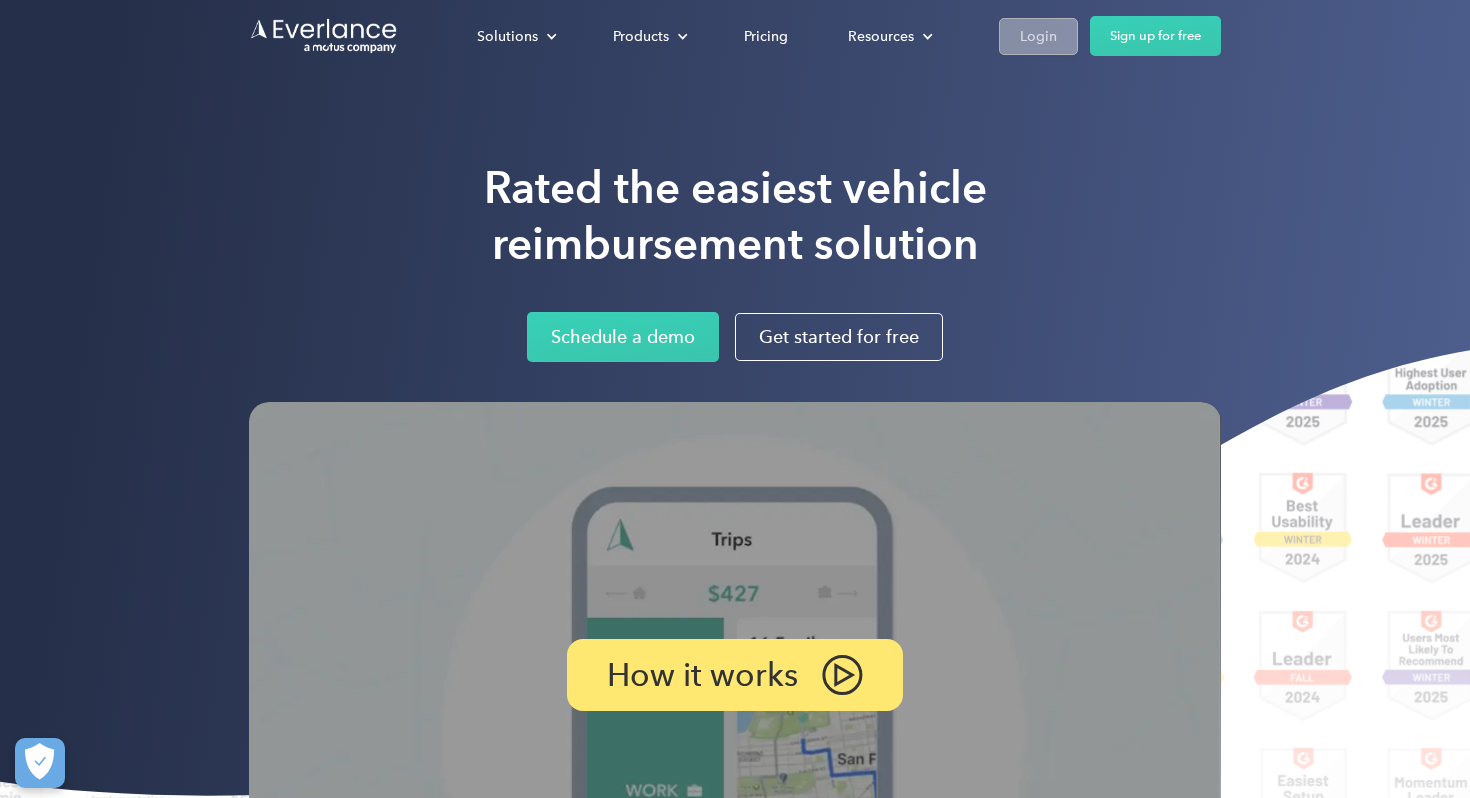 click on "Login" at bounding box center (1038, 36) 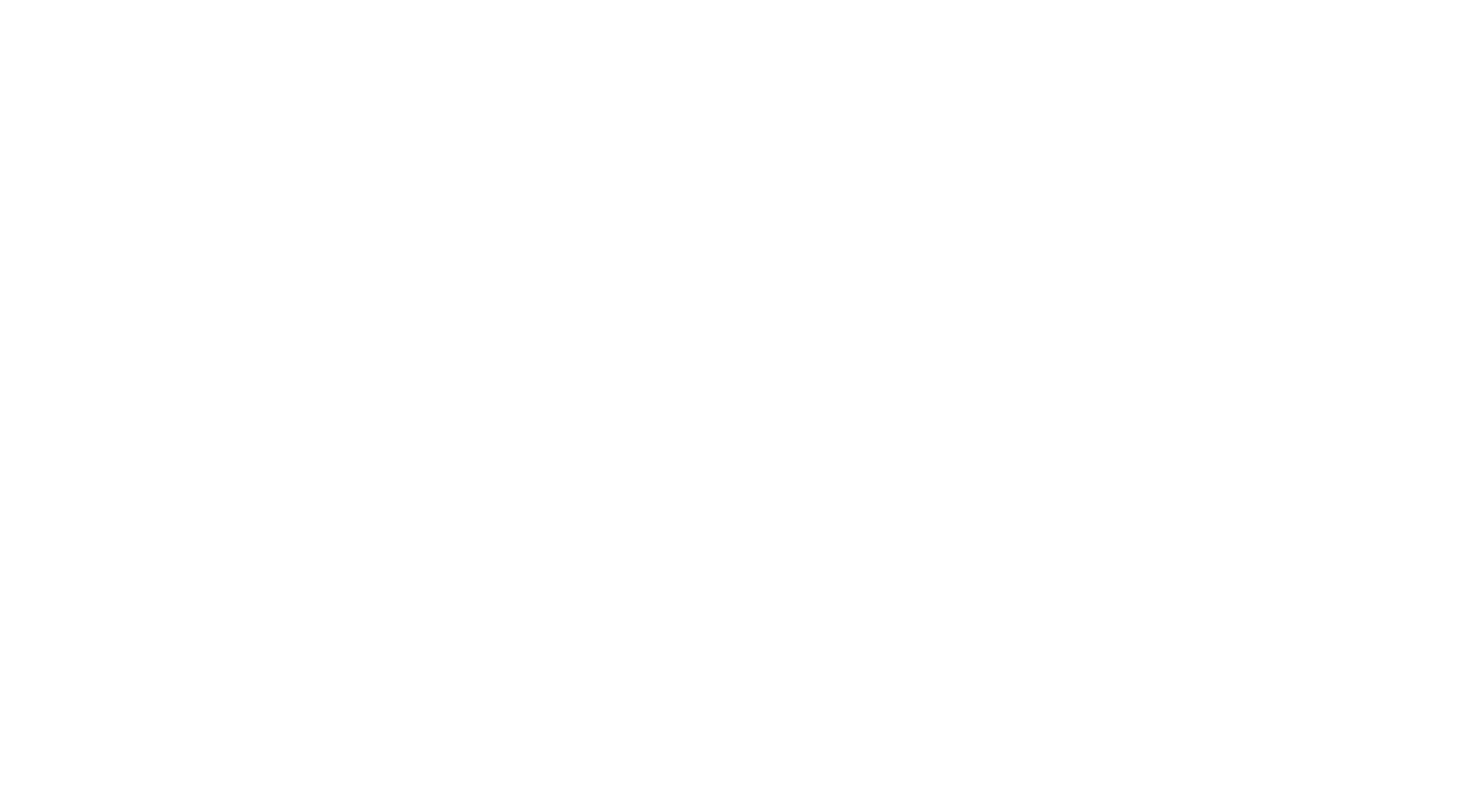scroll, scrollTop: 0, scrollLeft: 0, axis: both 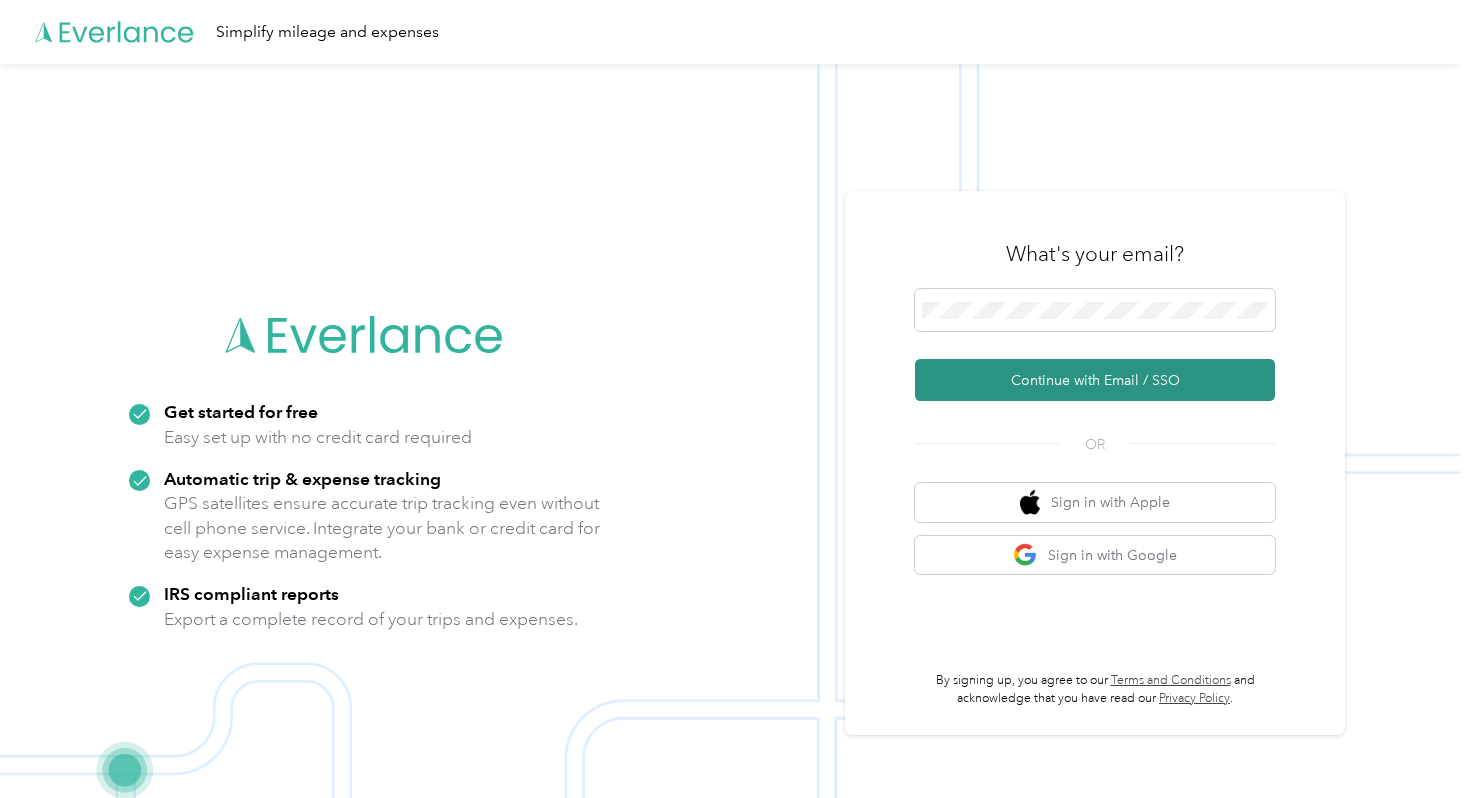 click on "Continue with Email / SSO" at bounding box center (1095, 380) 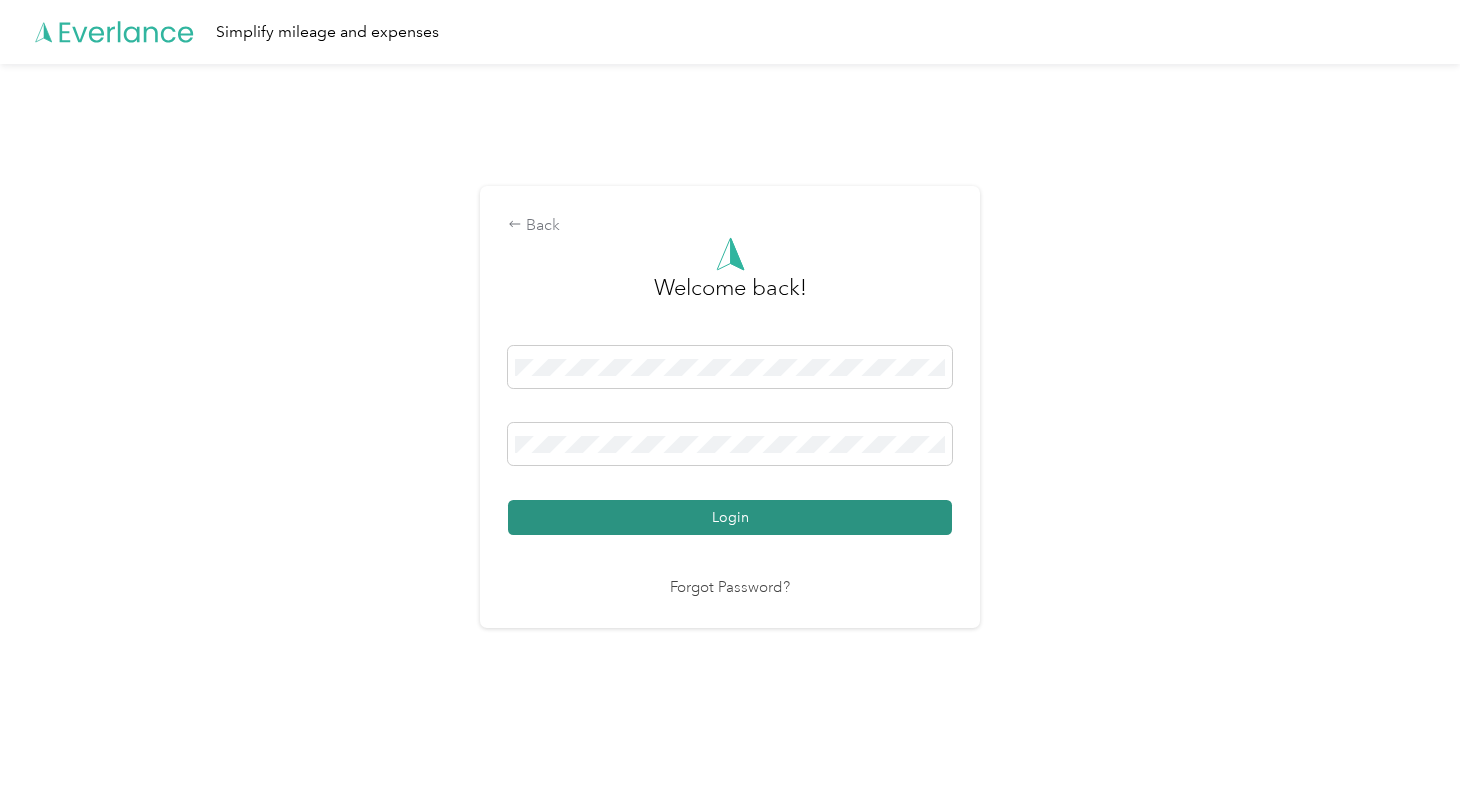 click on "Login" at bounding box center [730, 517] 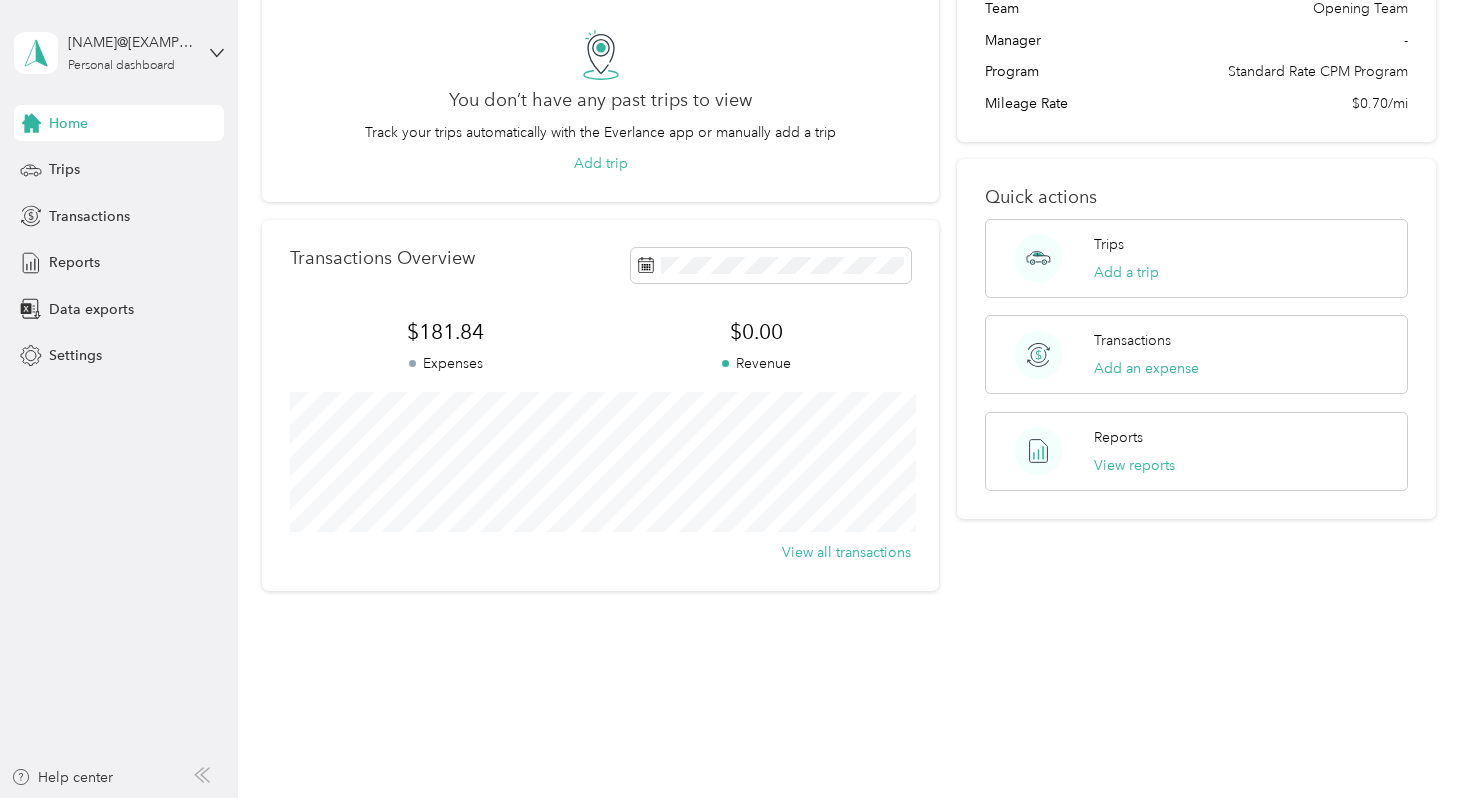 scroll, scrollTop: 0, scrollLeft: 0, axis: both 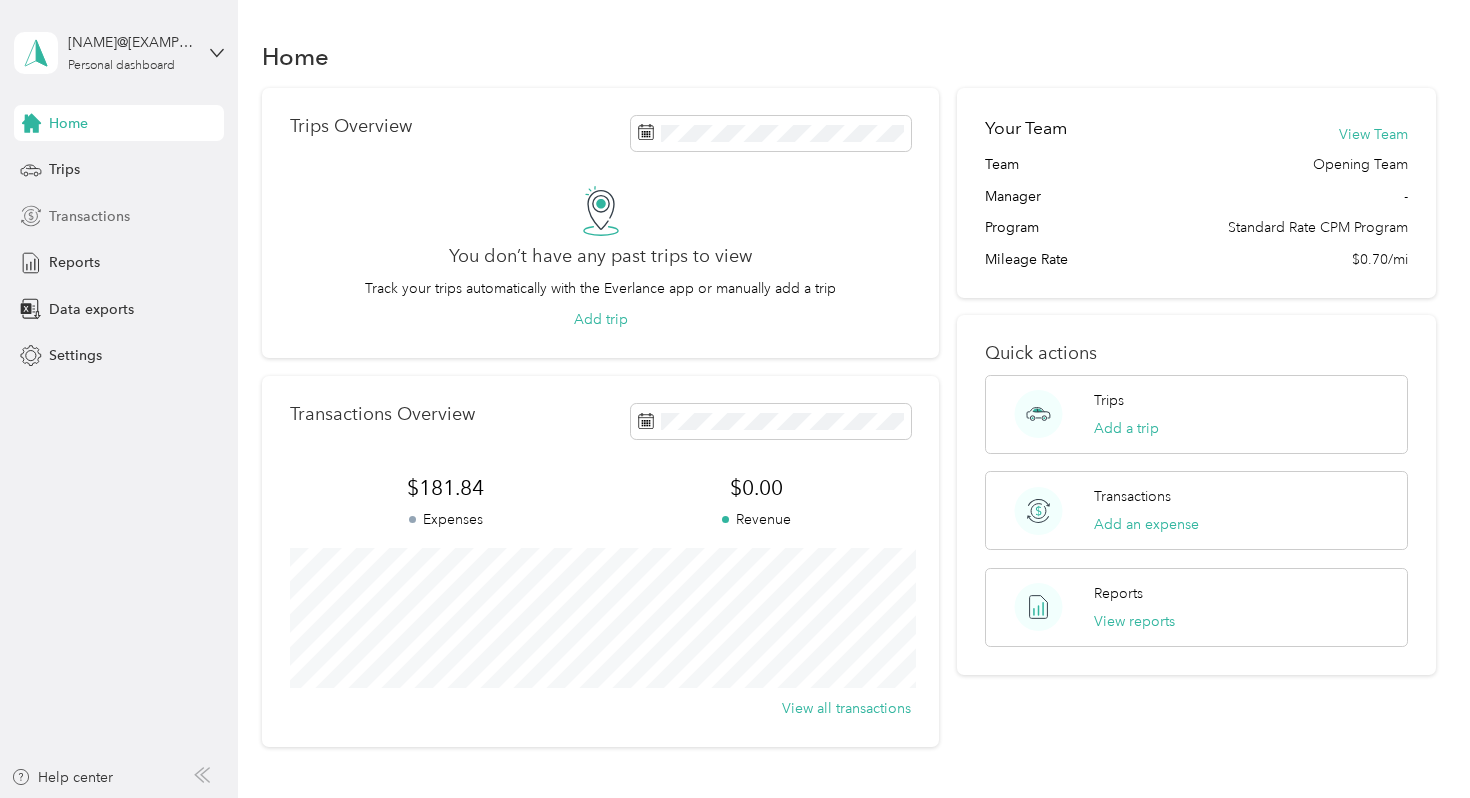 click on "Transactions" at bounding box center [89, 216] 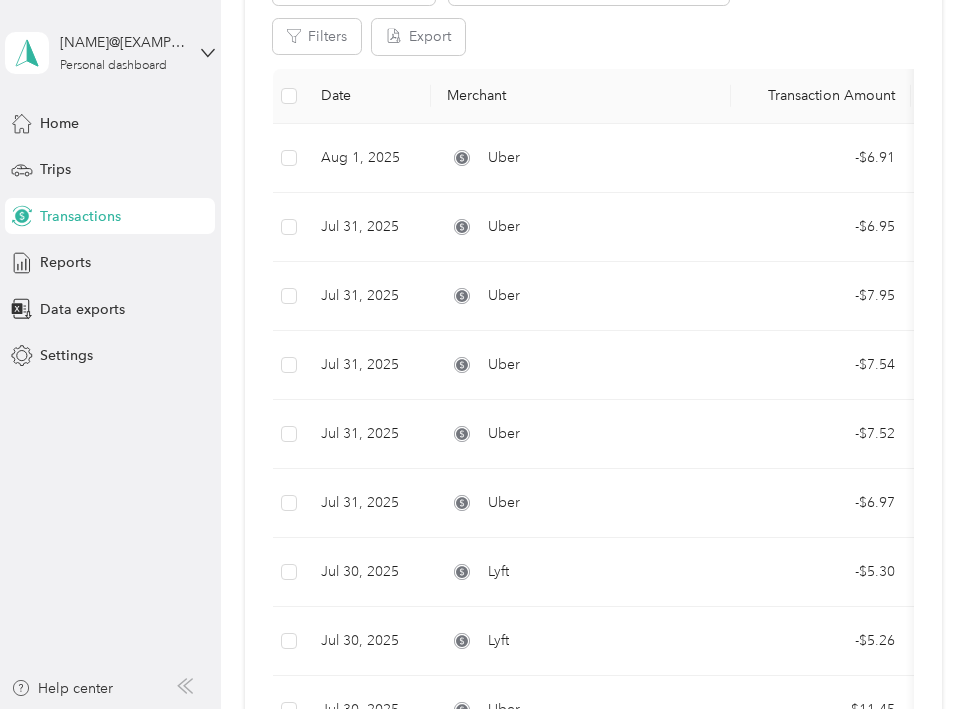 scroll, scrollTop: 266, scrollLeft: 0, axis: vertical 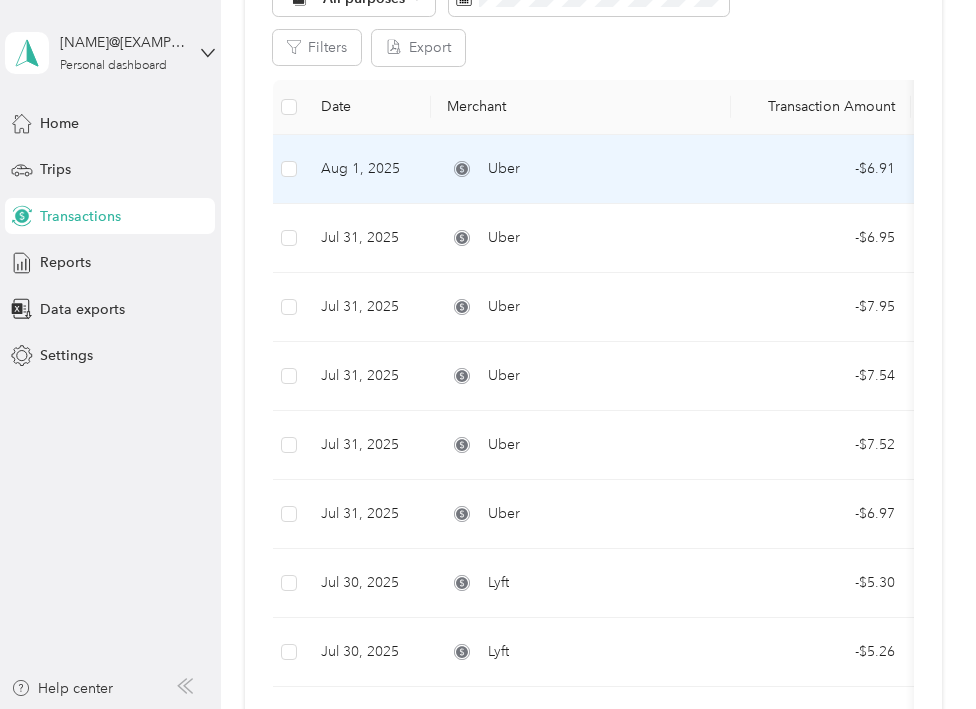 click on "Uber" at bounding box center [581, 169] 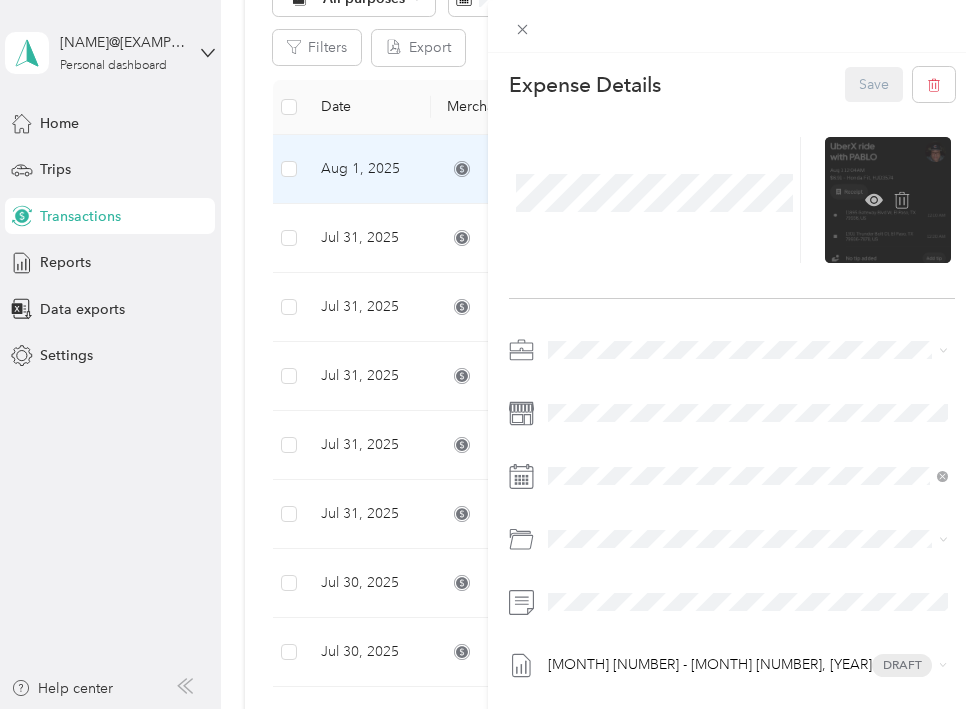 click at bounding box center (888, 200) 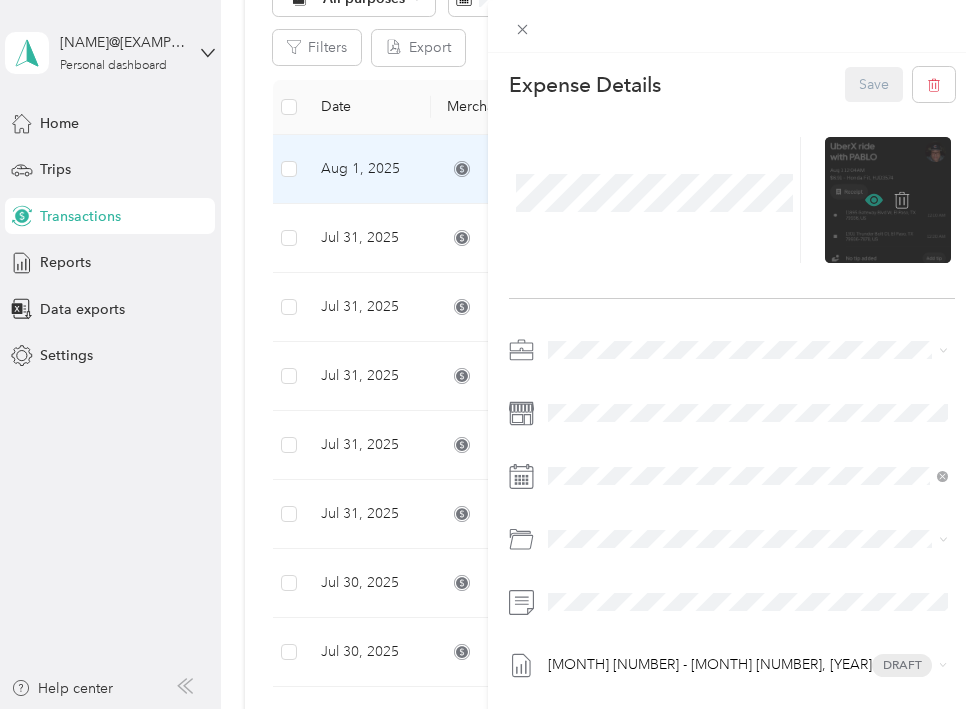 click 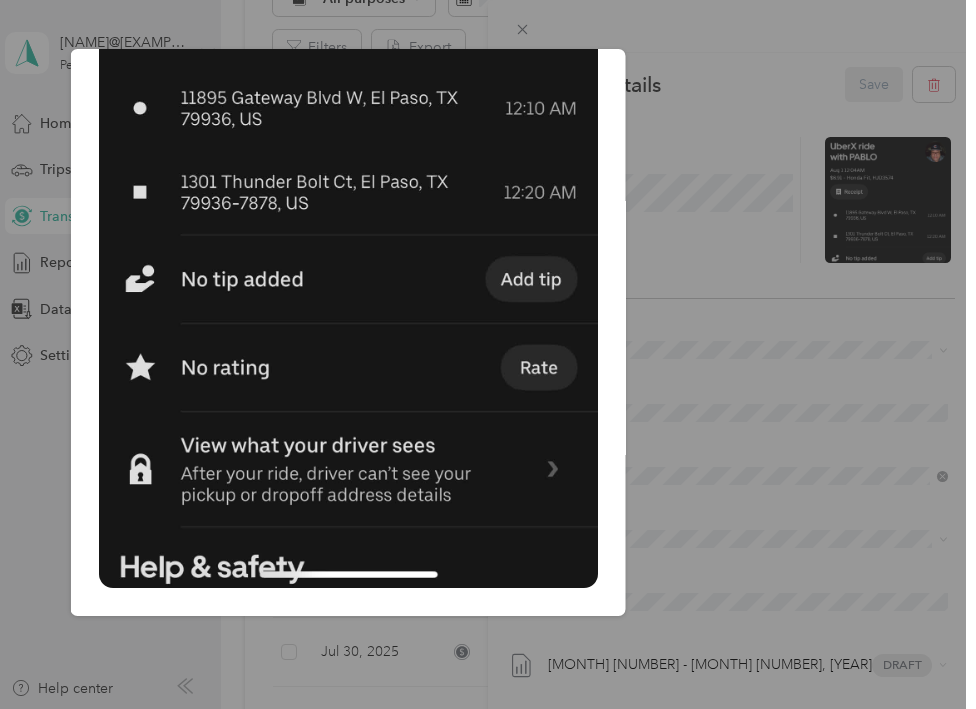 scroll, scrollTop: 0, scrollLeft: 0, axis: both 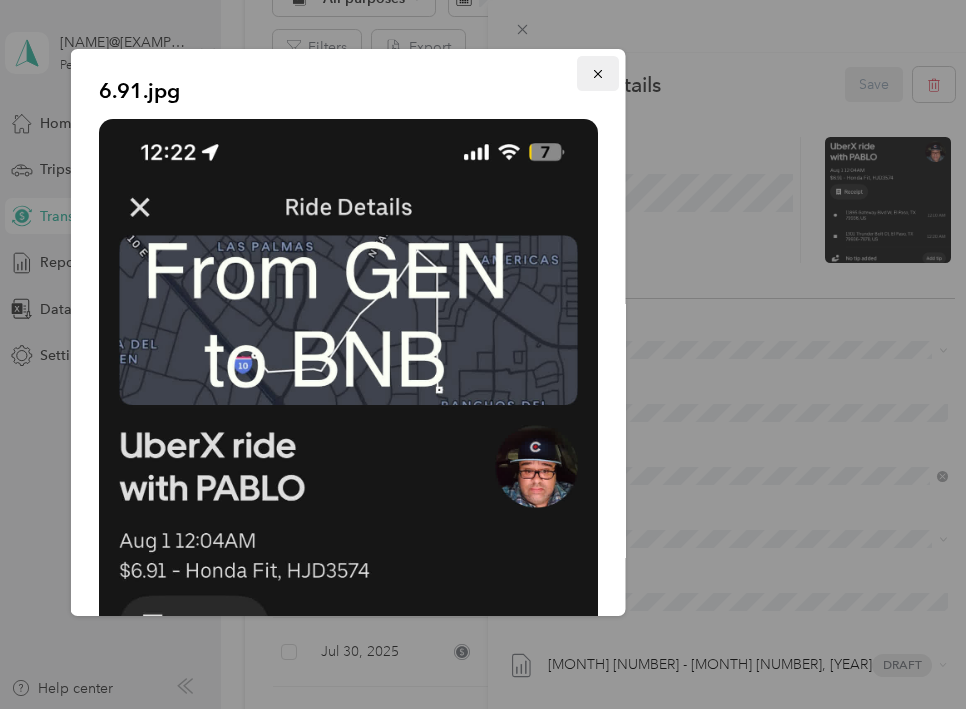 click at bounding box center (598, 73) 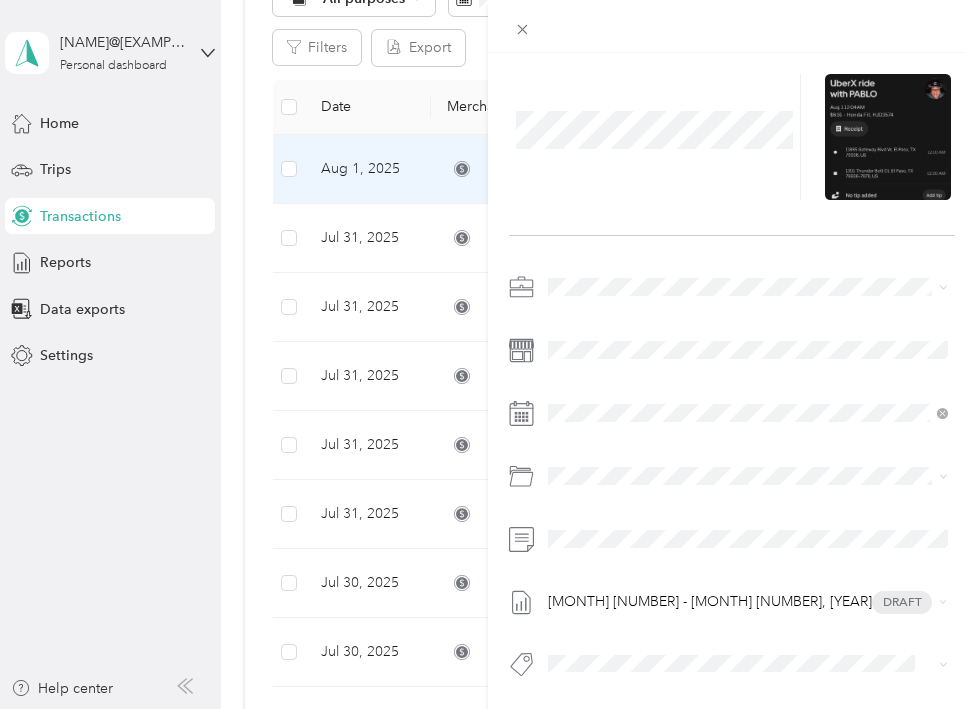 scroll, scrollTop: 0, scrollLeft: 0, axis: both 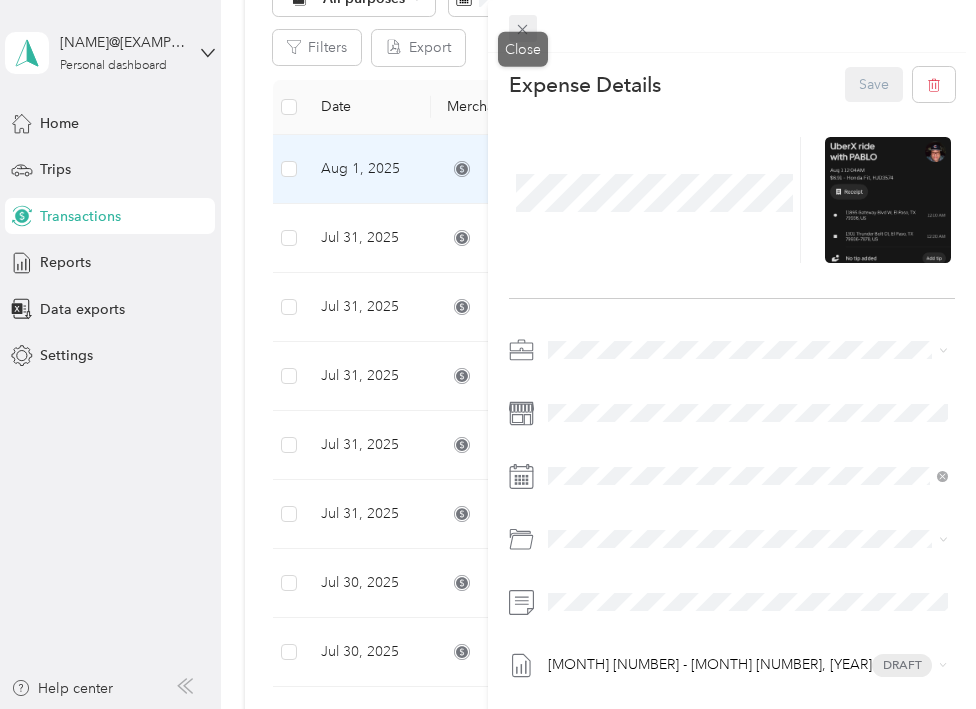 click 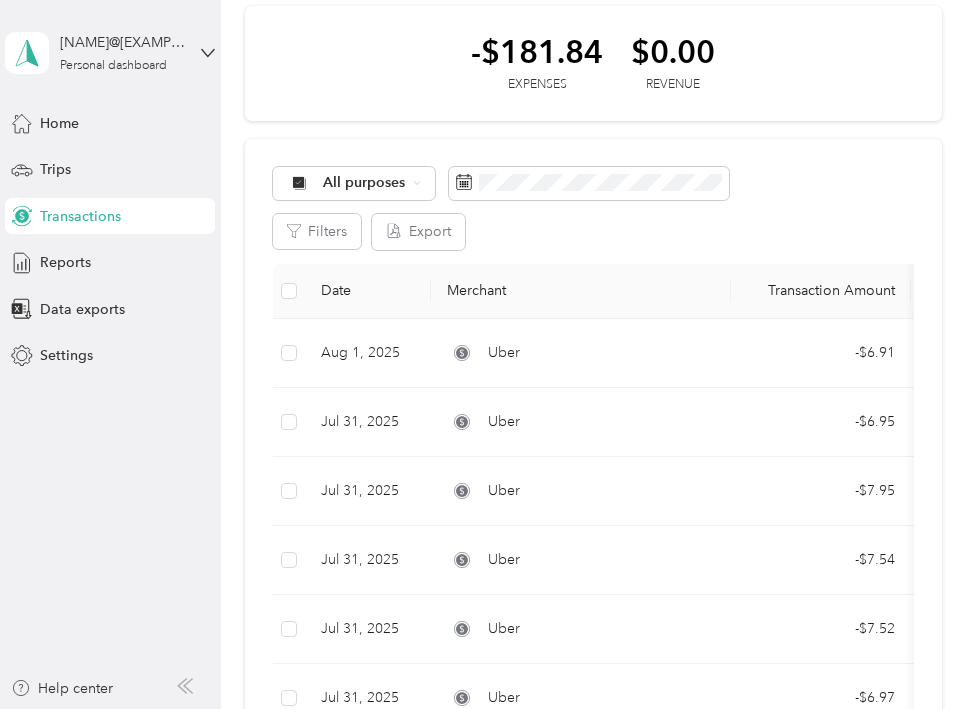 scroll, scrollTop: 0, scrollLeft: 0, axis: both 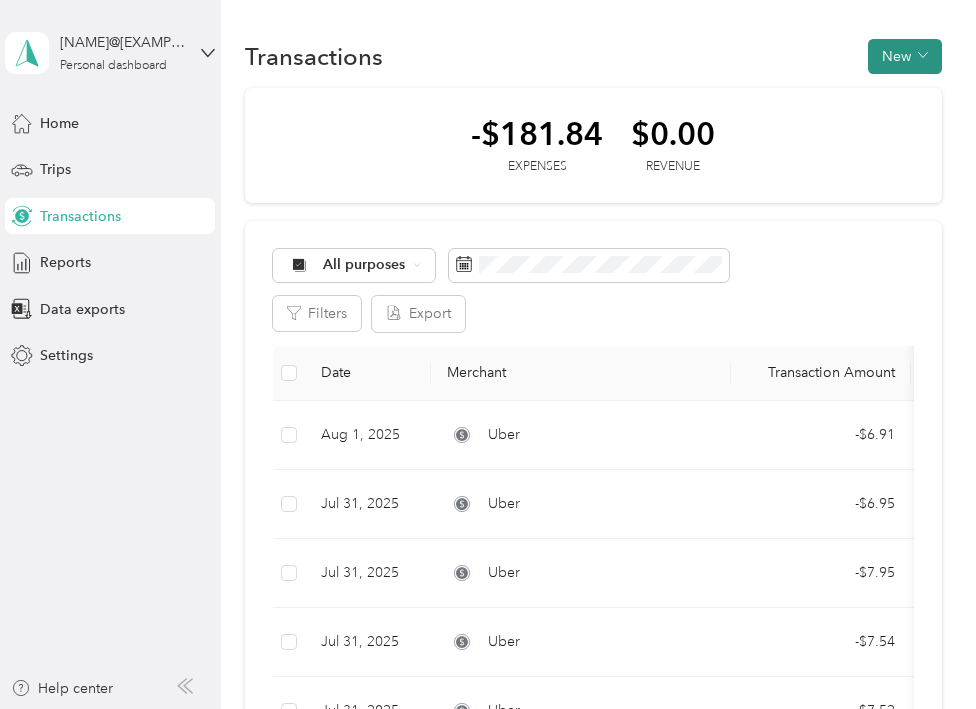click on "New" at bounding box center [905, 56] 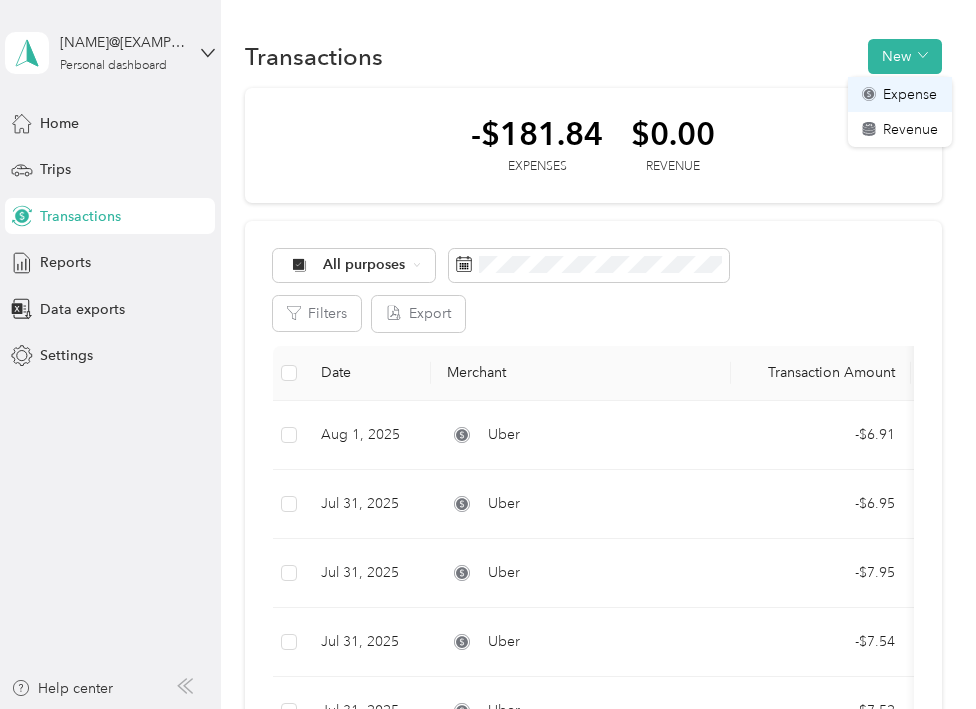 click on "Expense" at bounding box center [910, 94] 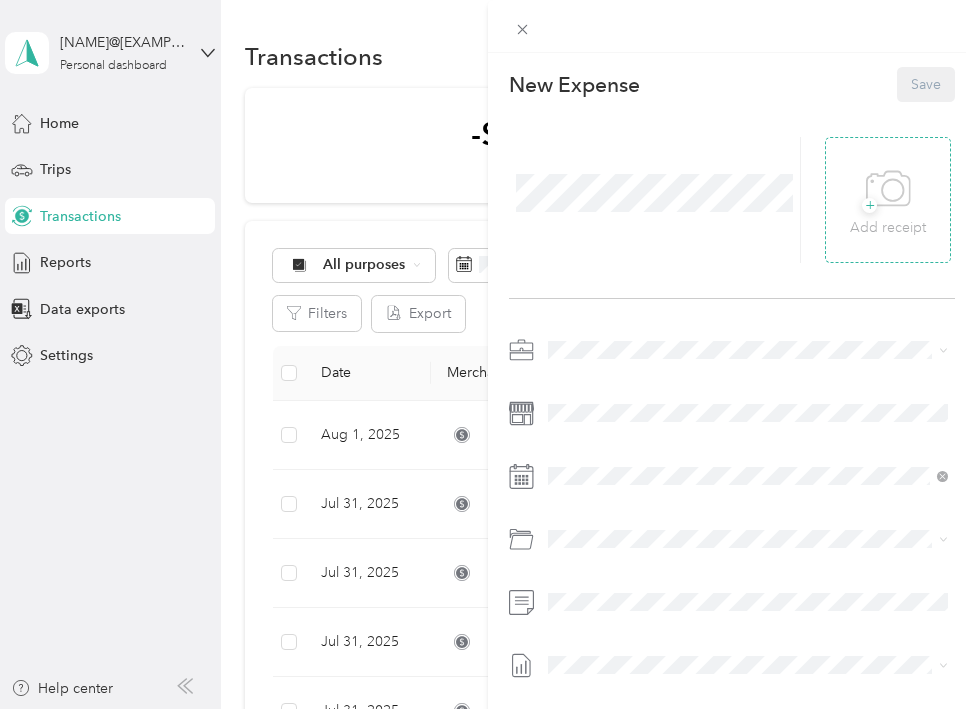 click 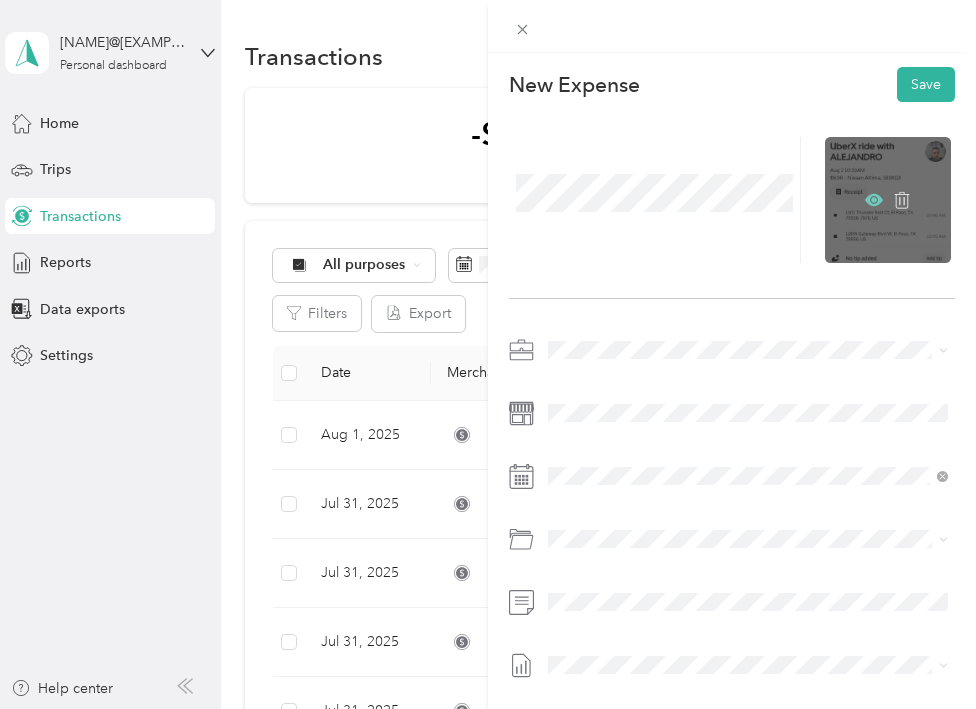 click 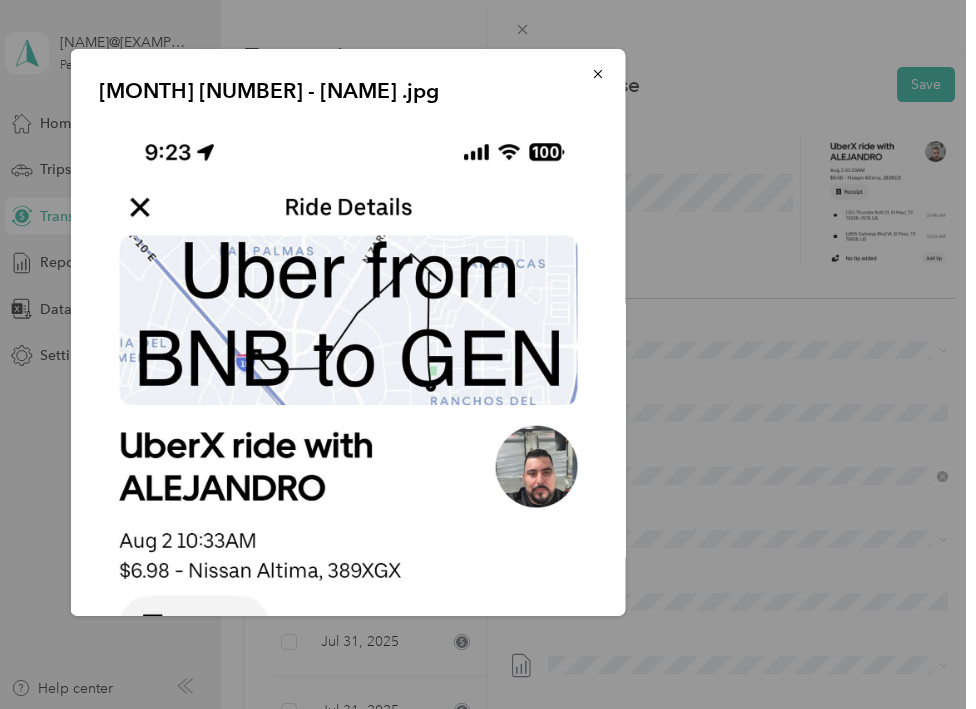 click on "aug 2 - andrew .jpg" at bounding box center [765, 335] 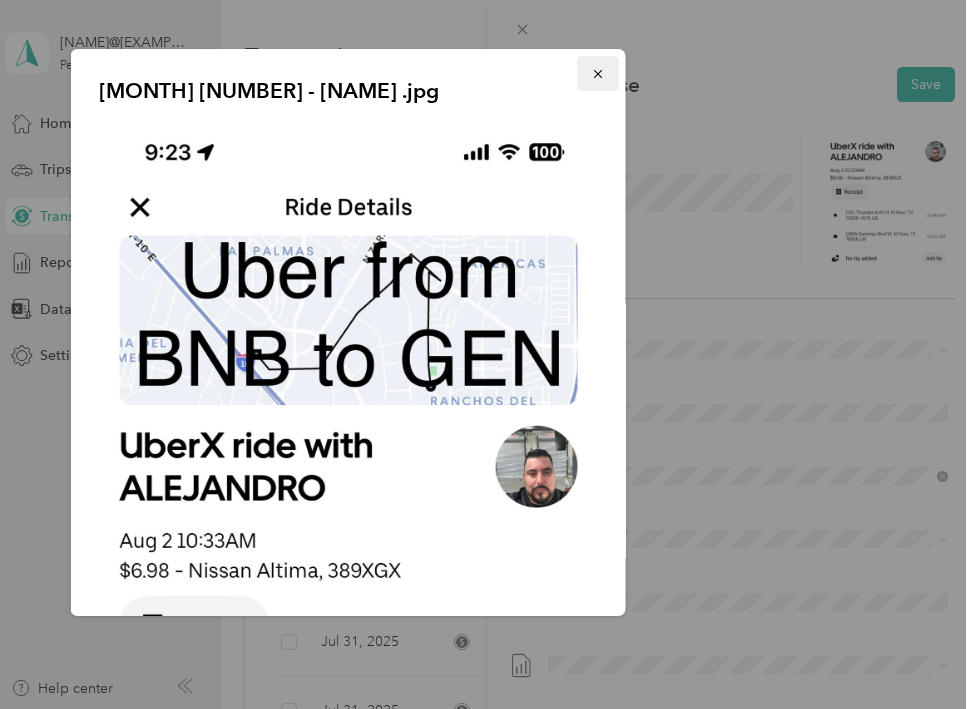 click at bounding box center [598, 73] 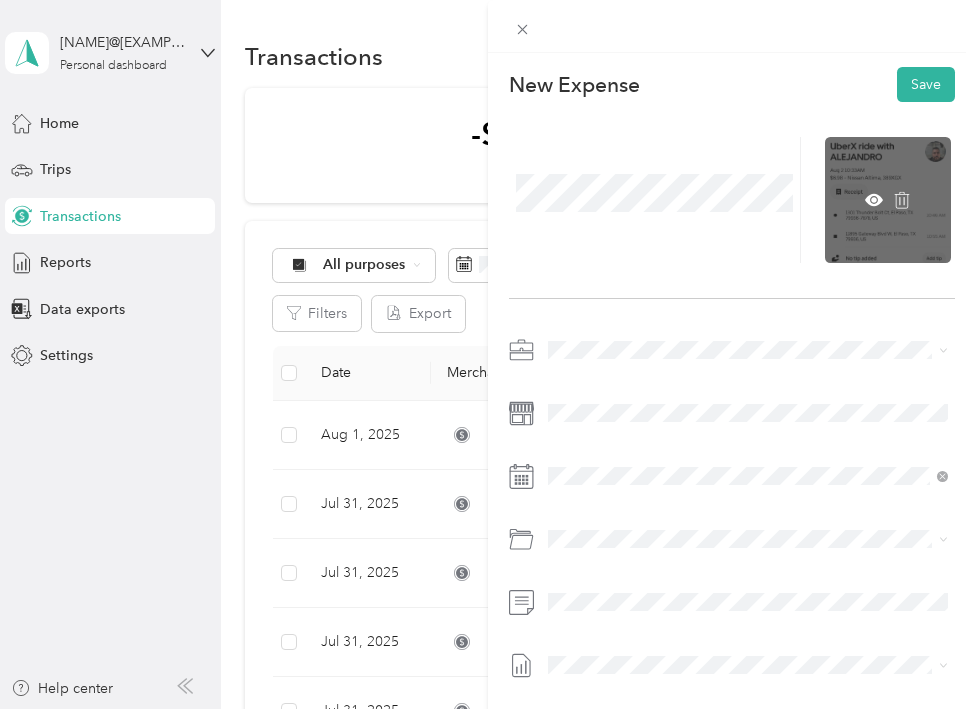 click at bounding box center [888, 200] 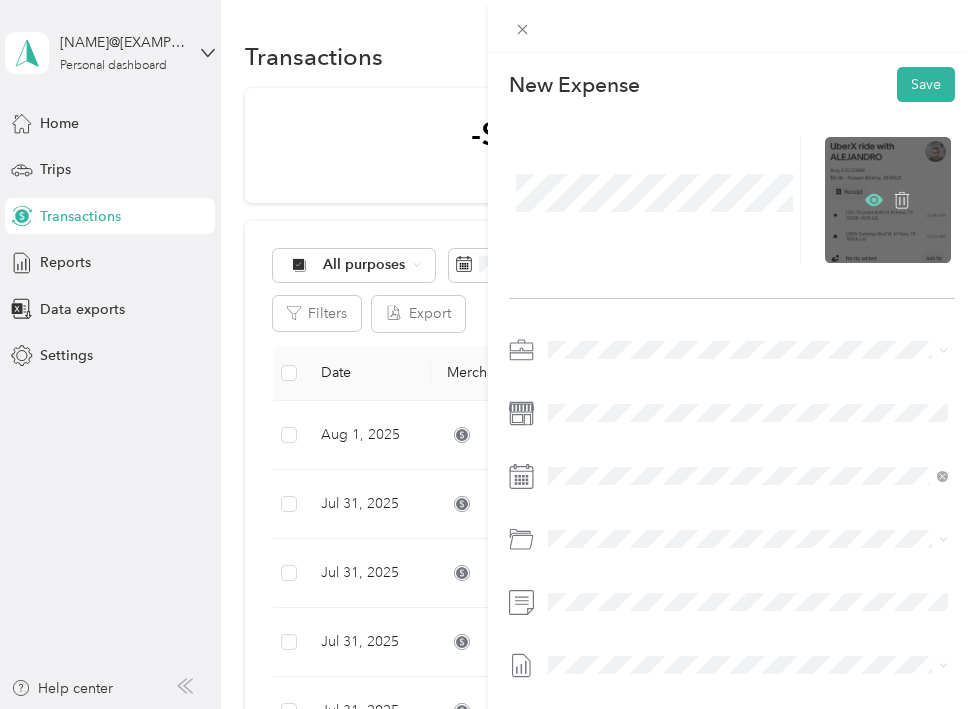 click 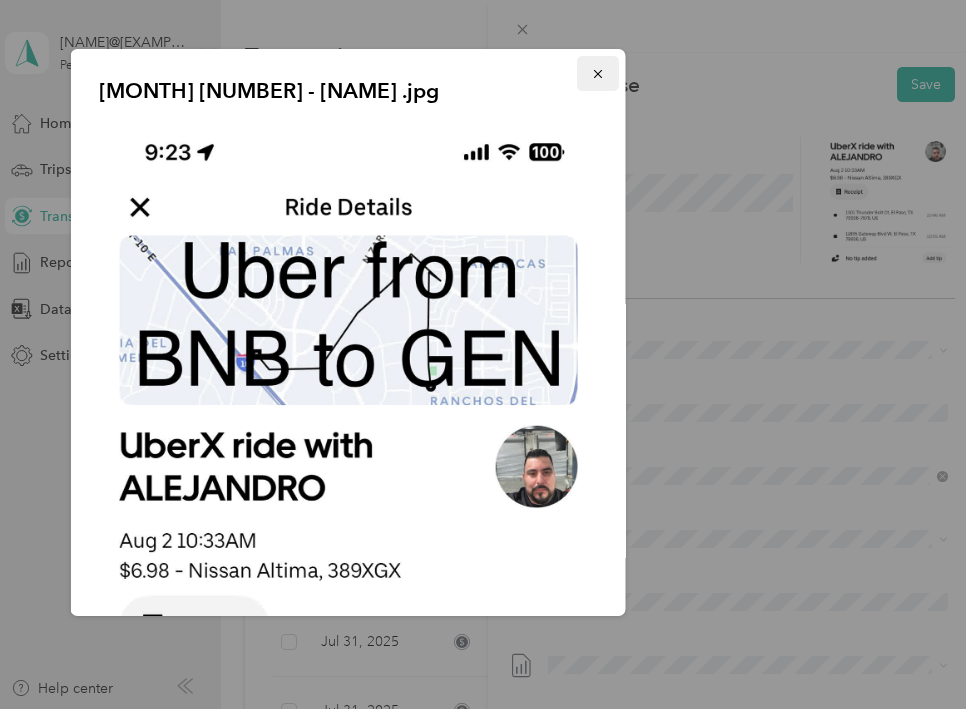 click at bounding box center (598, 73) 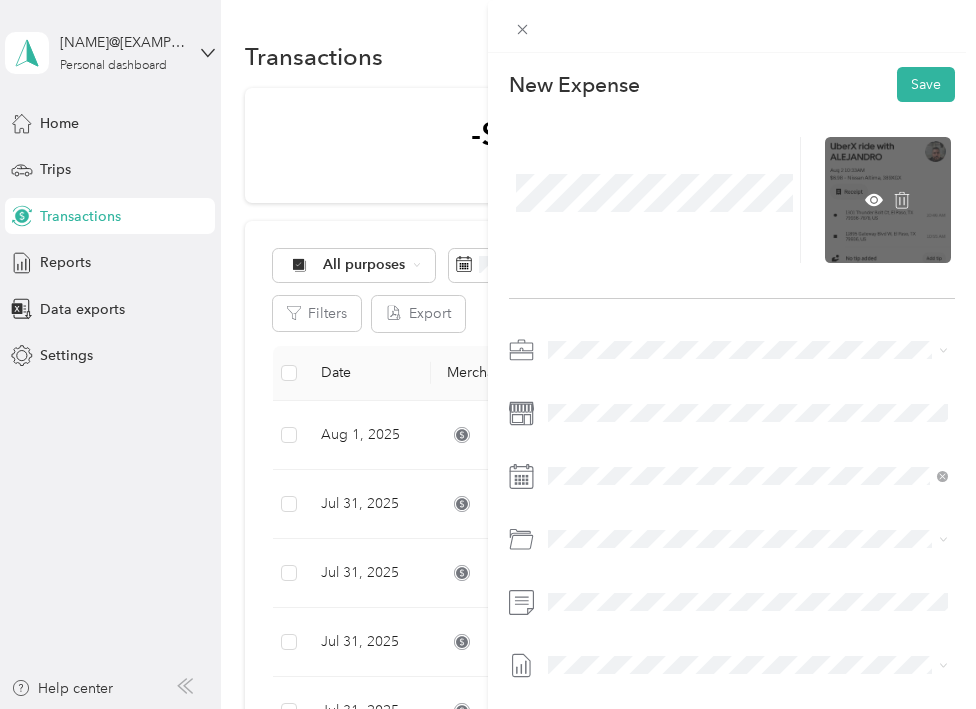 click at bounding box center [888, 200] 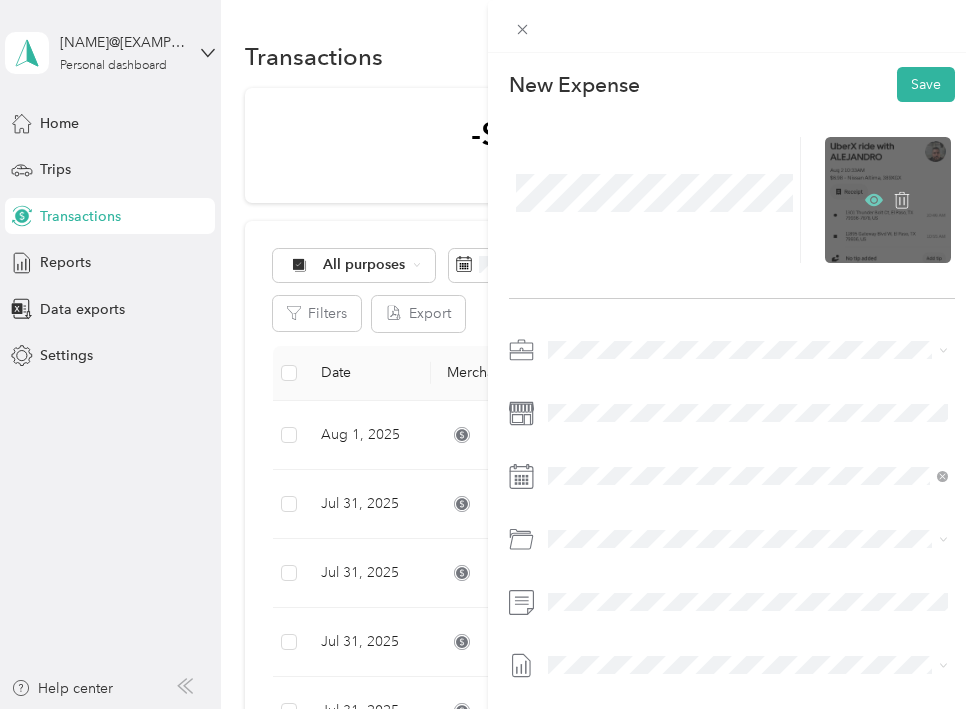 click 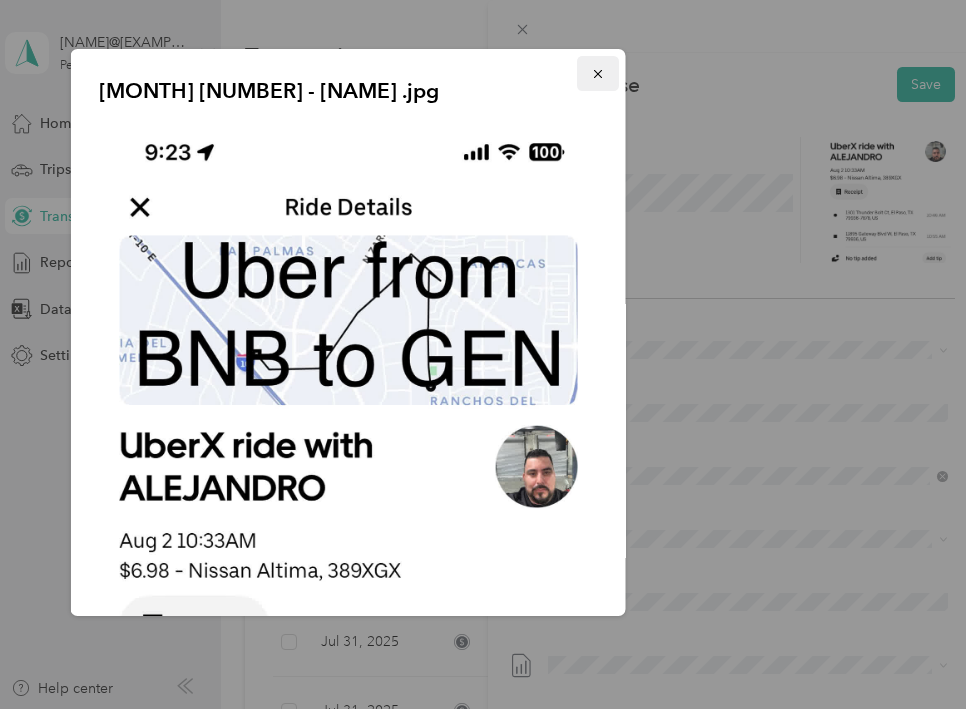 click at bounding box center (598, 73) 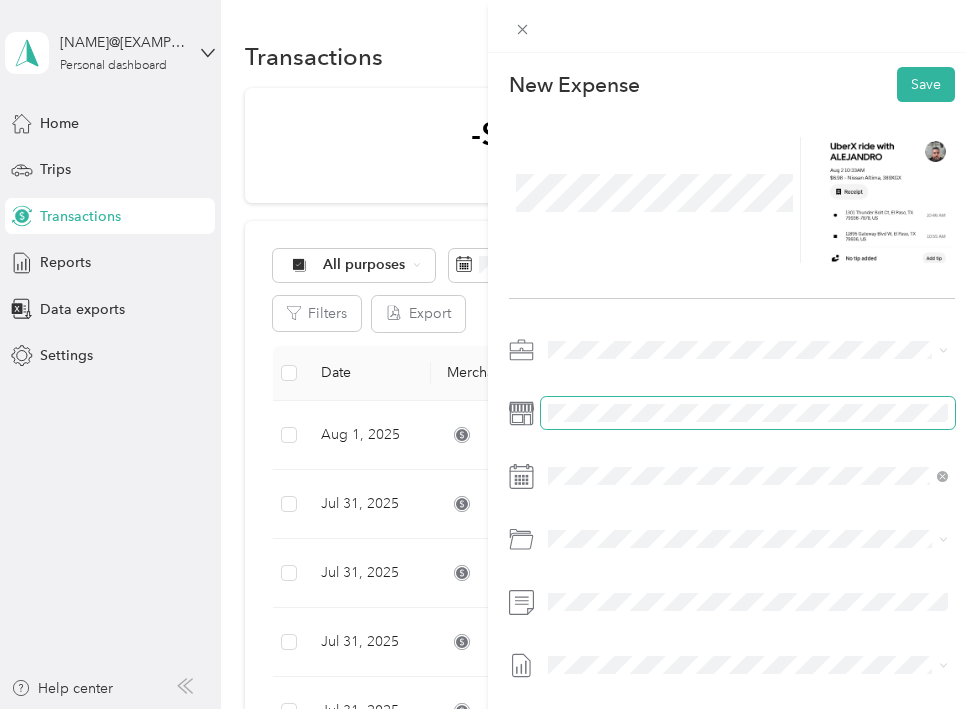 click at bounding box center [748, 413] 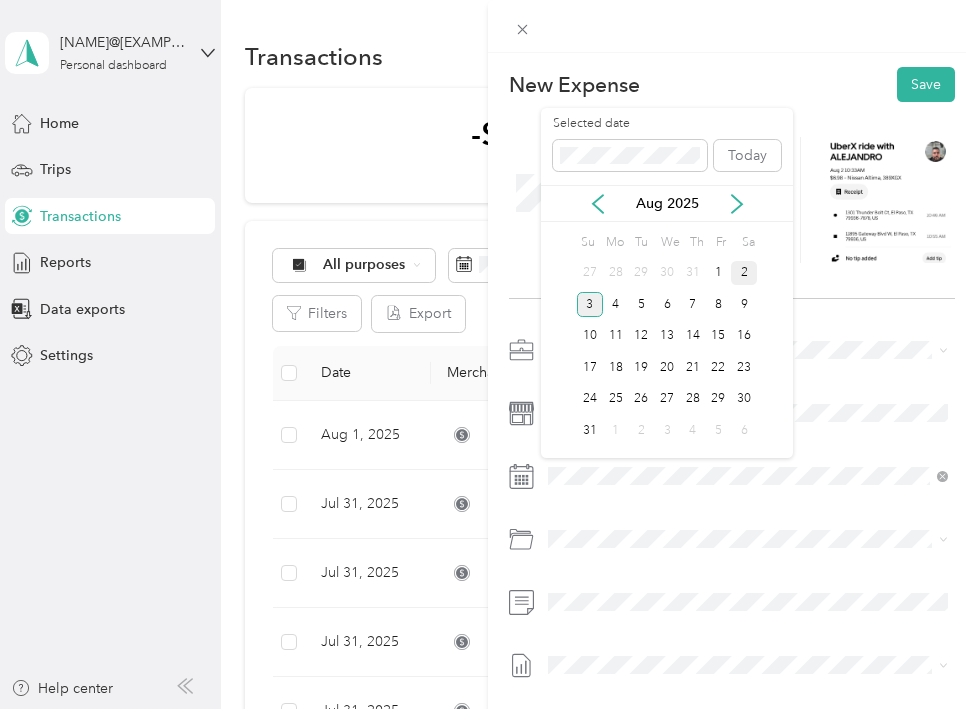 click on "2" at bounding box center (744, 273) 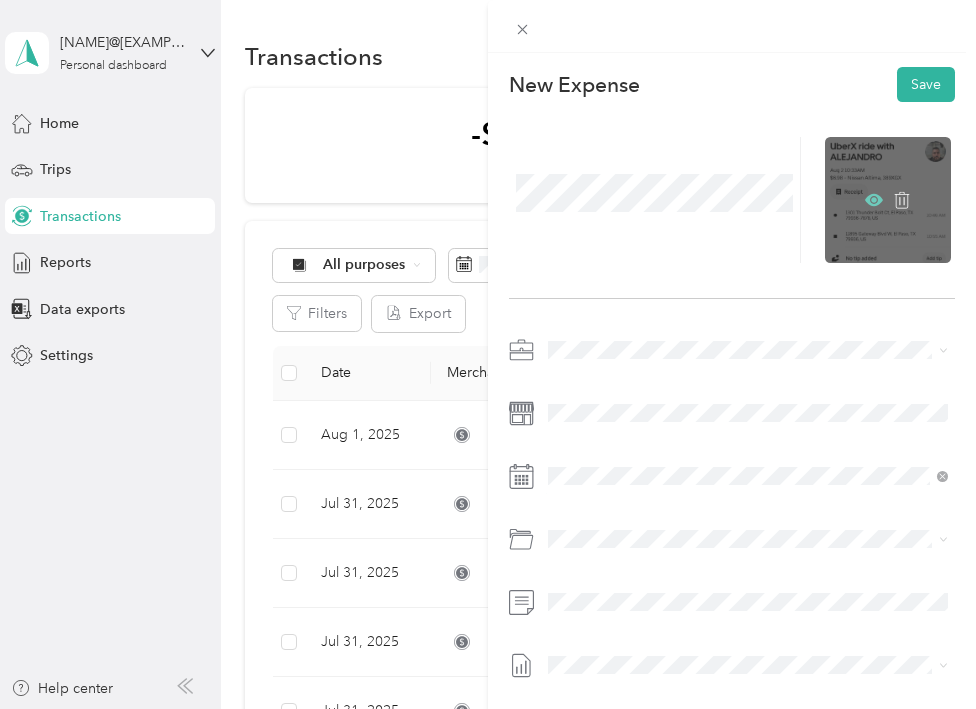 click 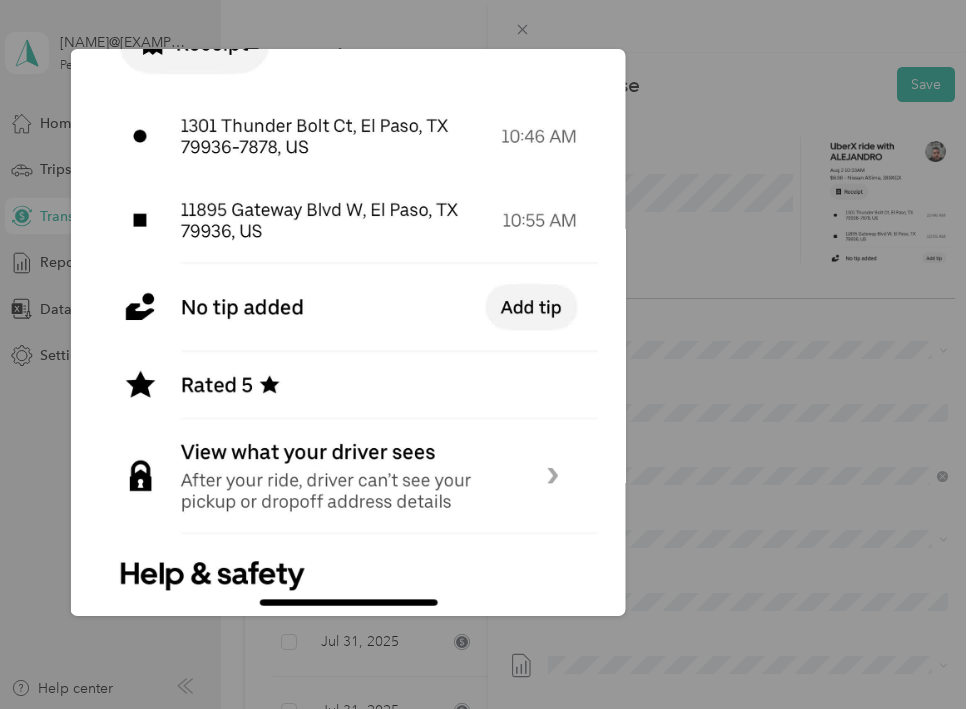 scroll, scrollTop: 0, scrollLeft: 0, axis: both 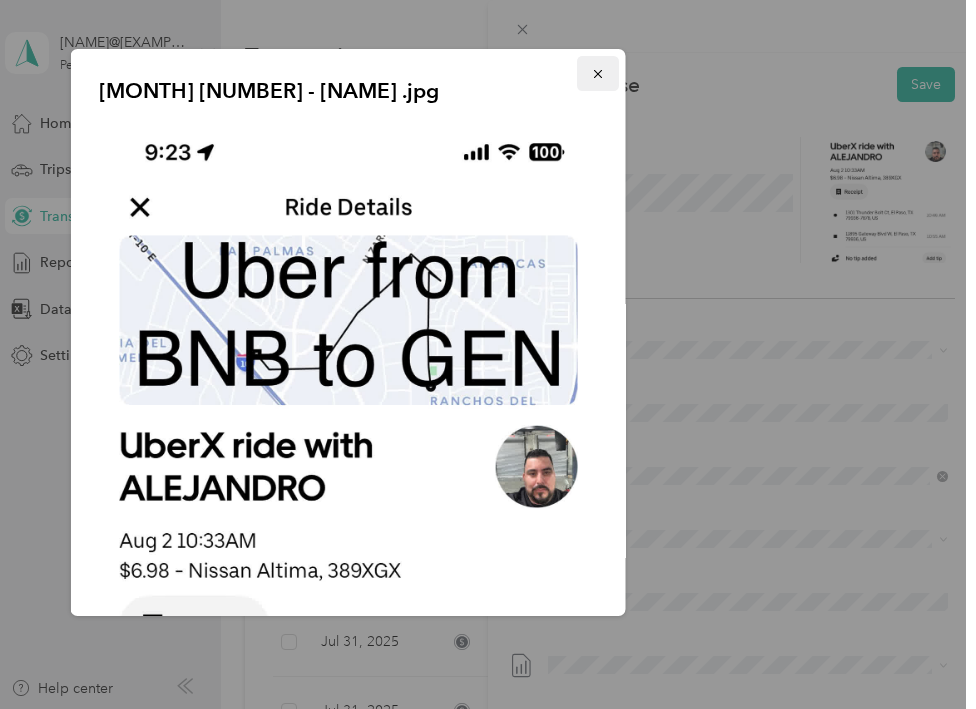 click at bounding box center [598, 73] 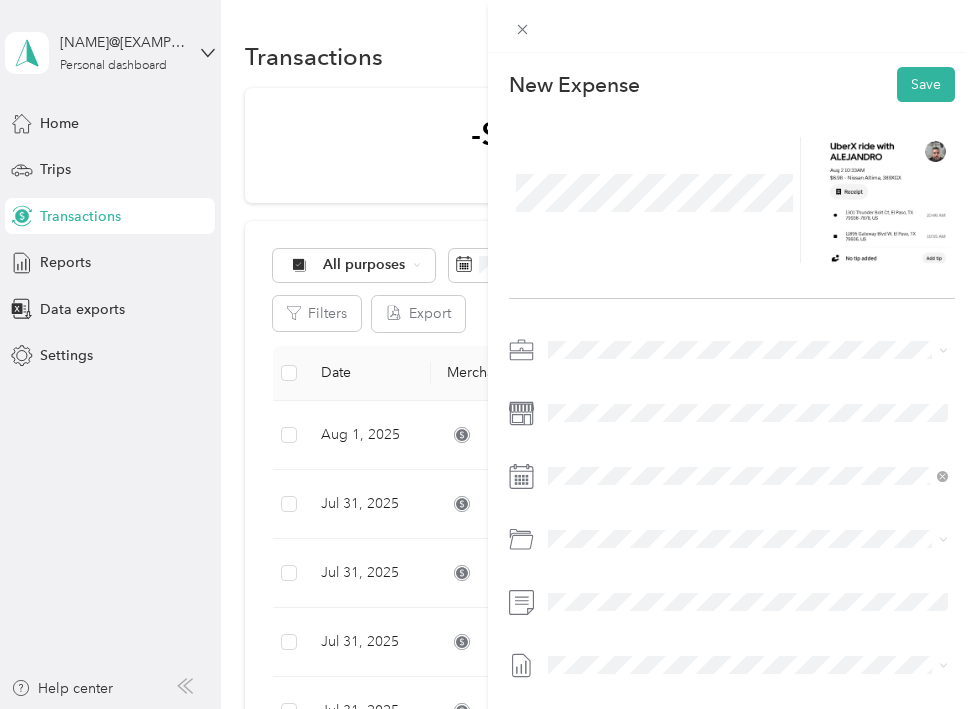click on "El Paso" at bounding box center [772, 616] 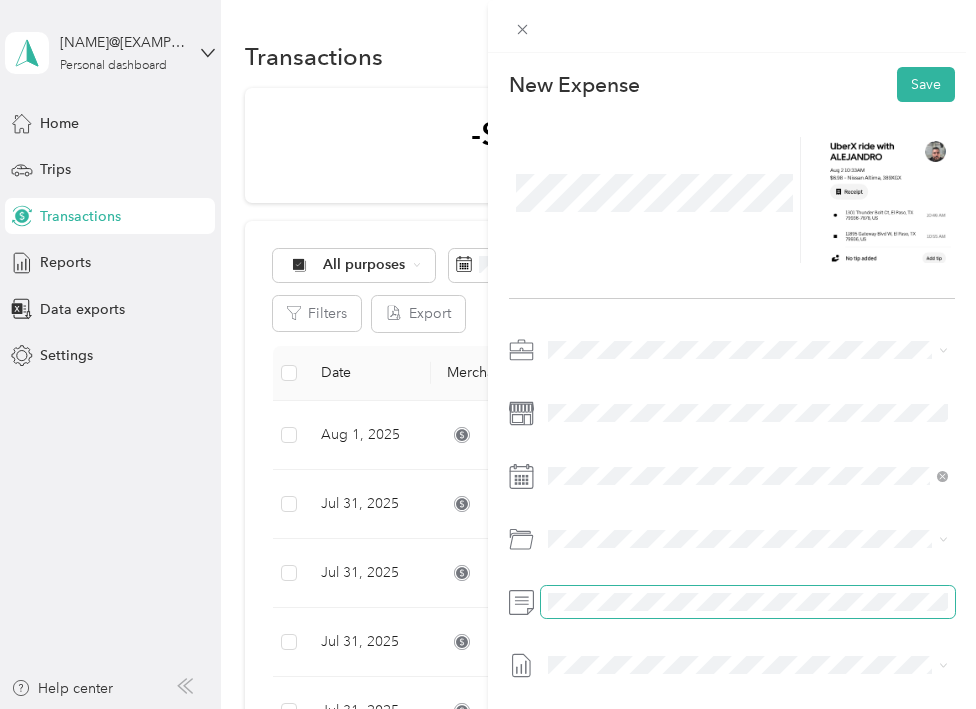 scroll, scrollTop: 62, scrollLeft: 0, axis: vertical 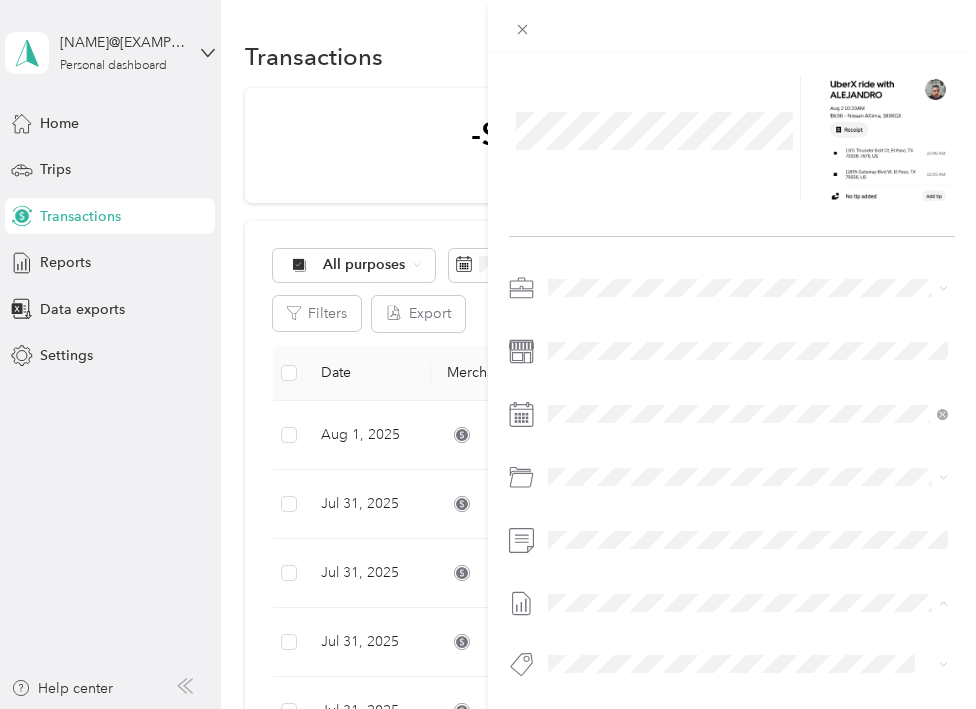 click on "Jul 28 - Aug 3, 2025" at bounding box center (710, 668) 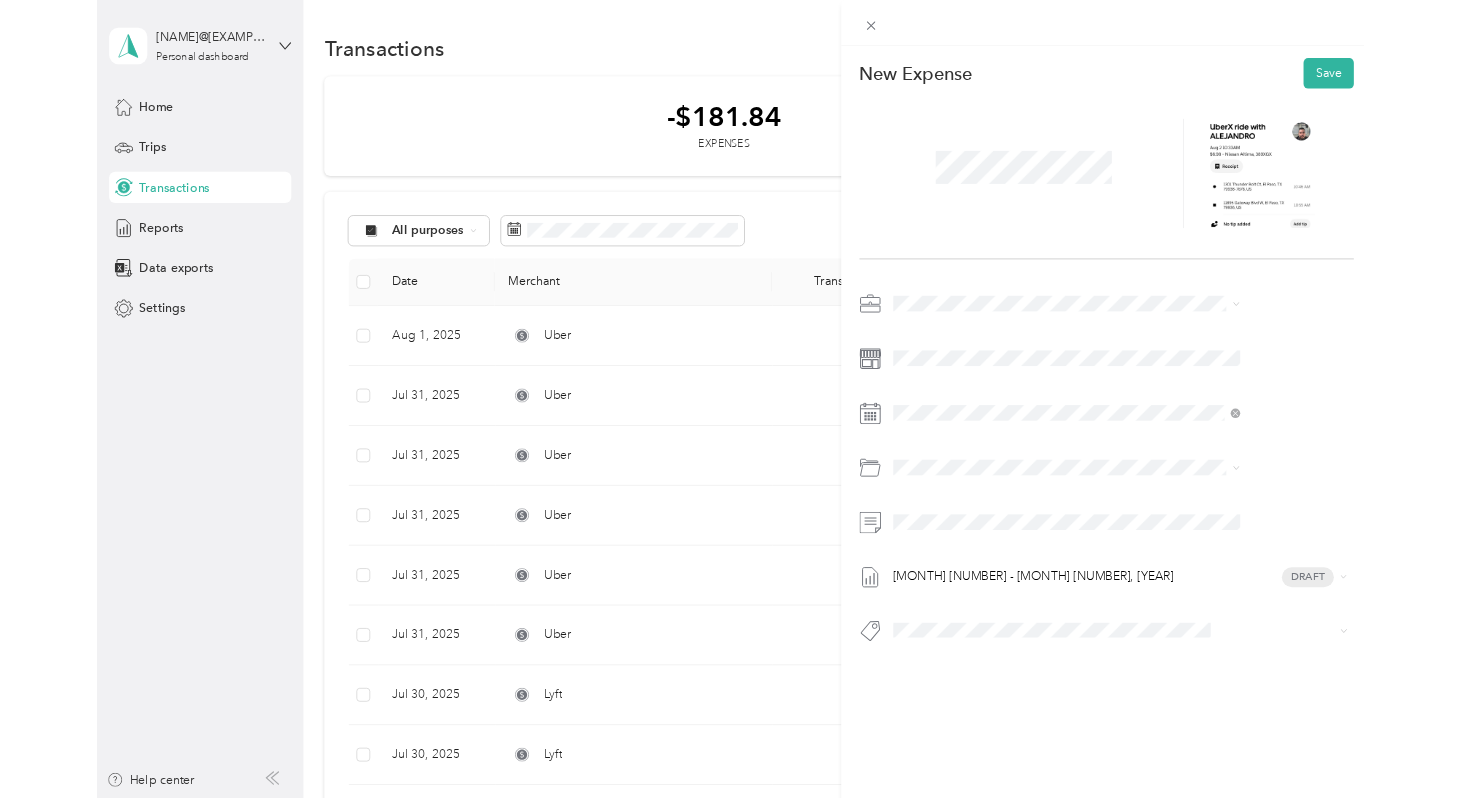 scroll, scrollTop: 0, scrollLeft: 0, axis: both 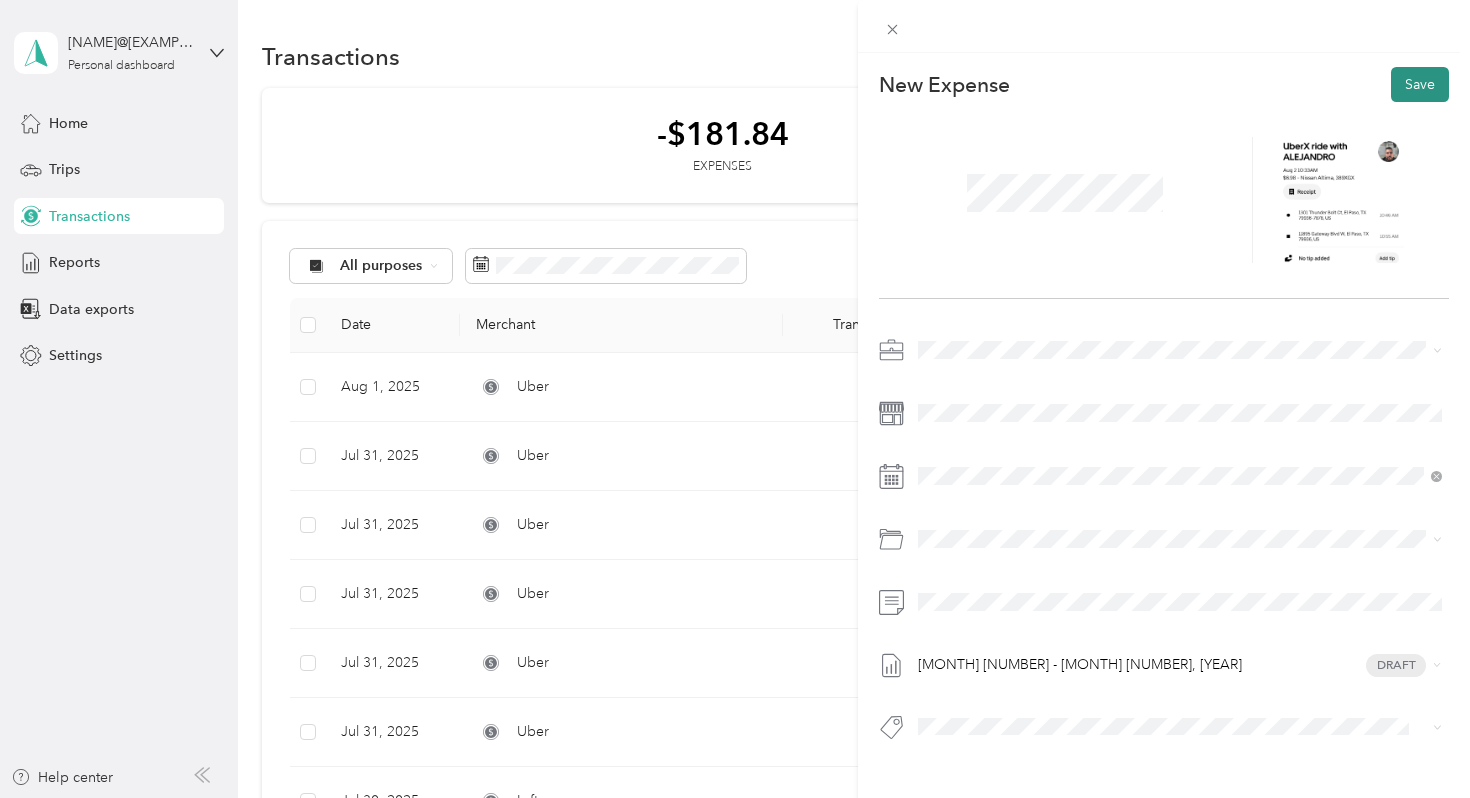 click on "Save" at bounding box center (1420, 84) 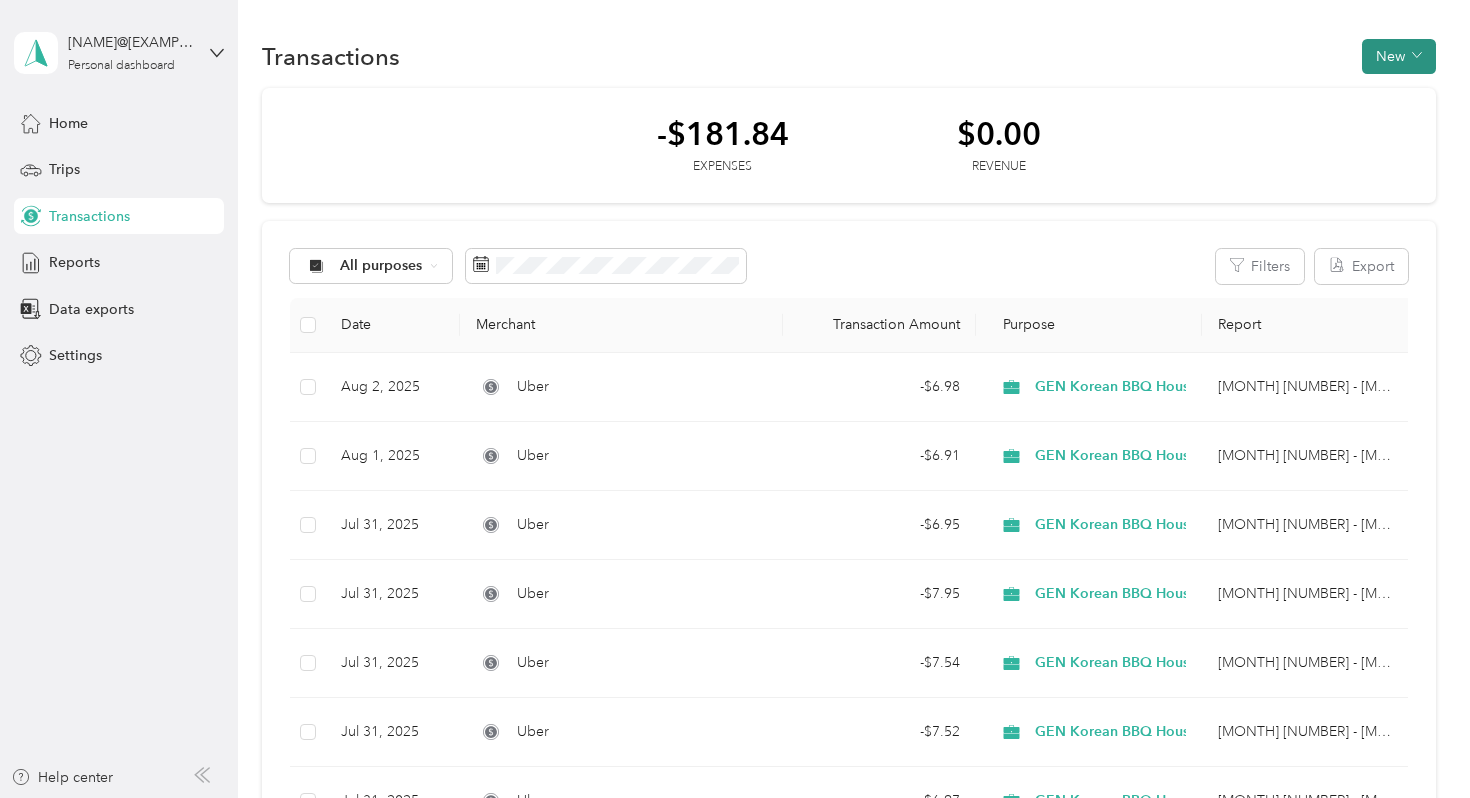 click 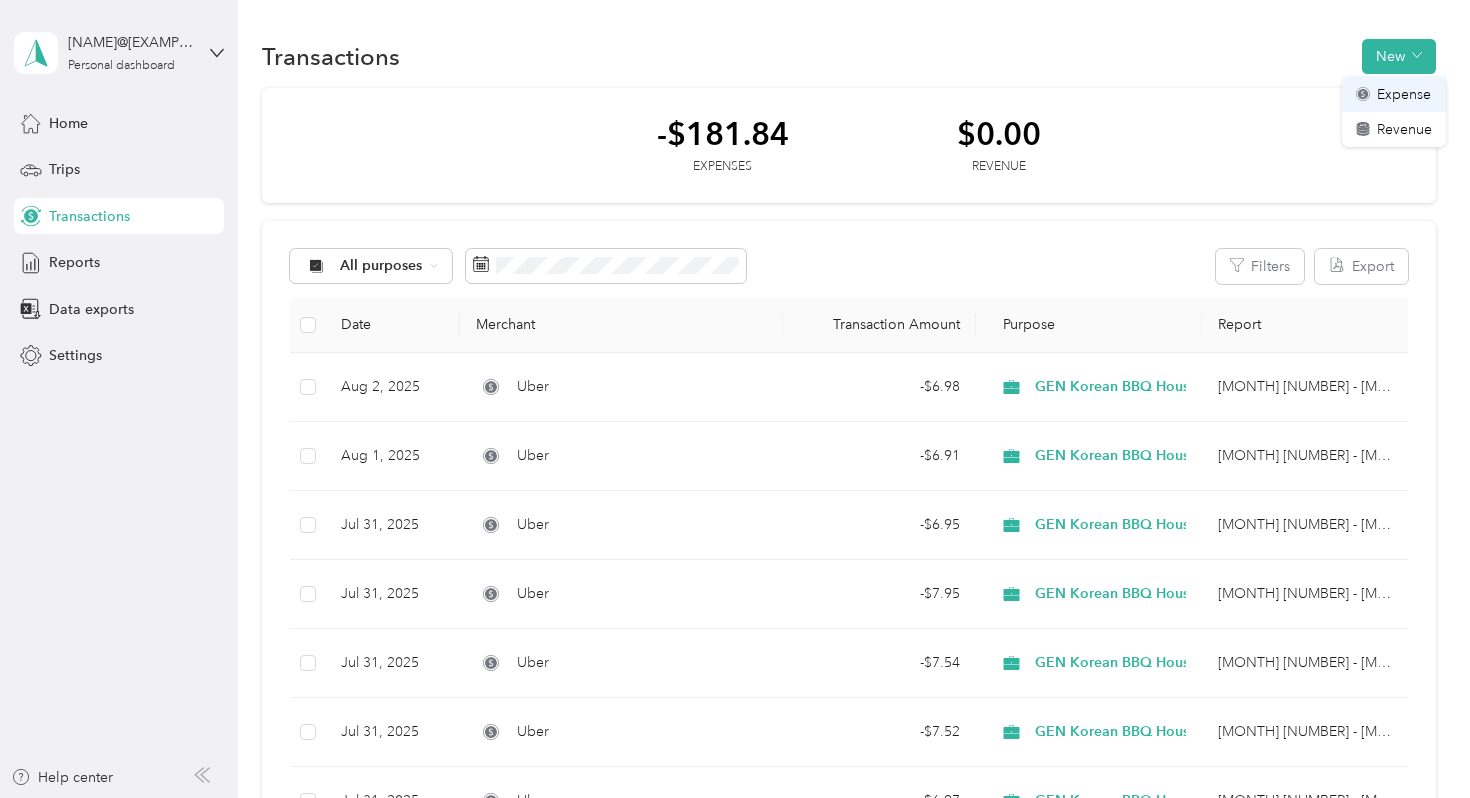 click on "Expense" at bounding box center [1404, 94] 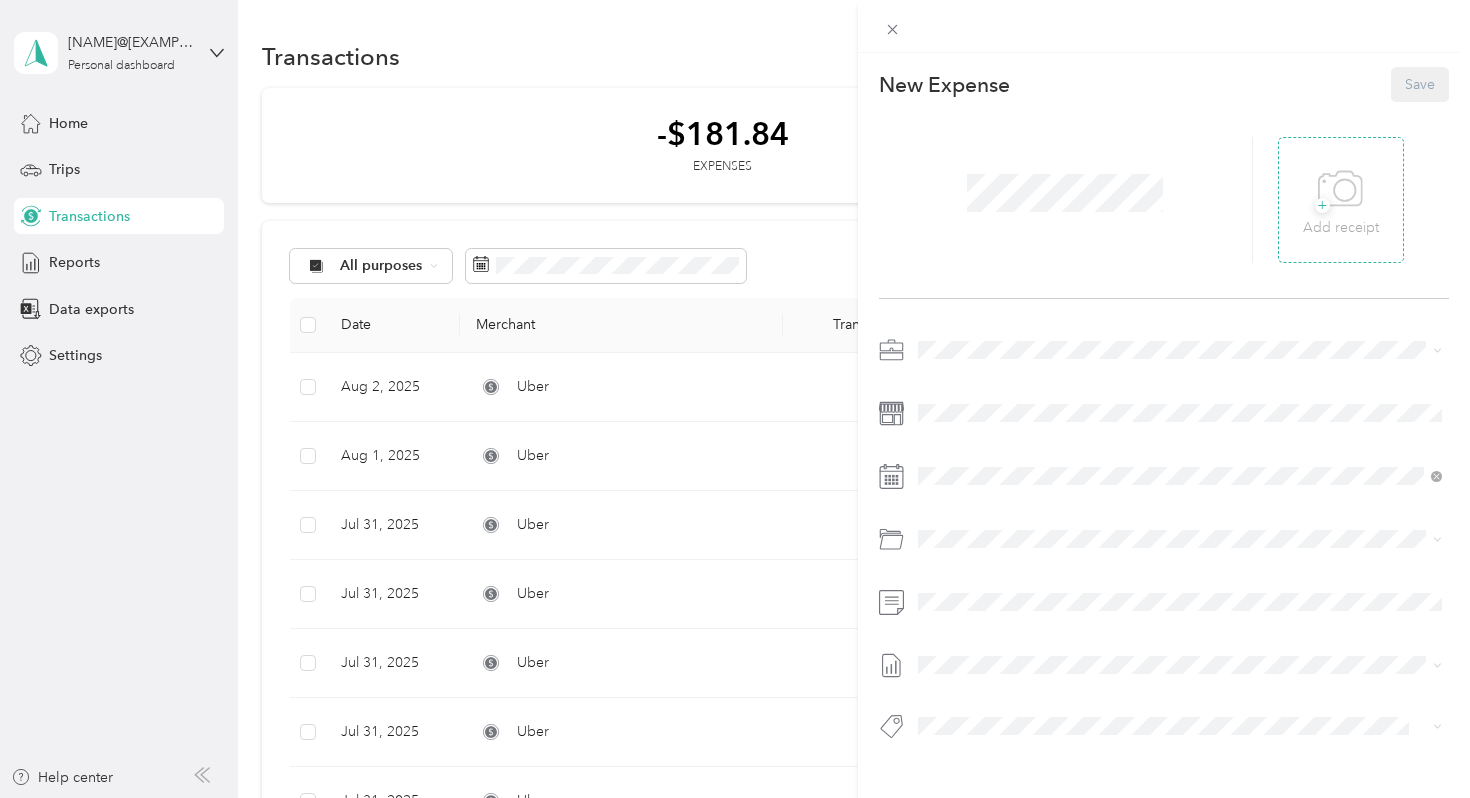 click on "+ Add receipt" at bounding box center (1341, 200) 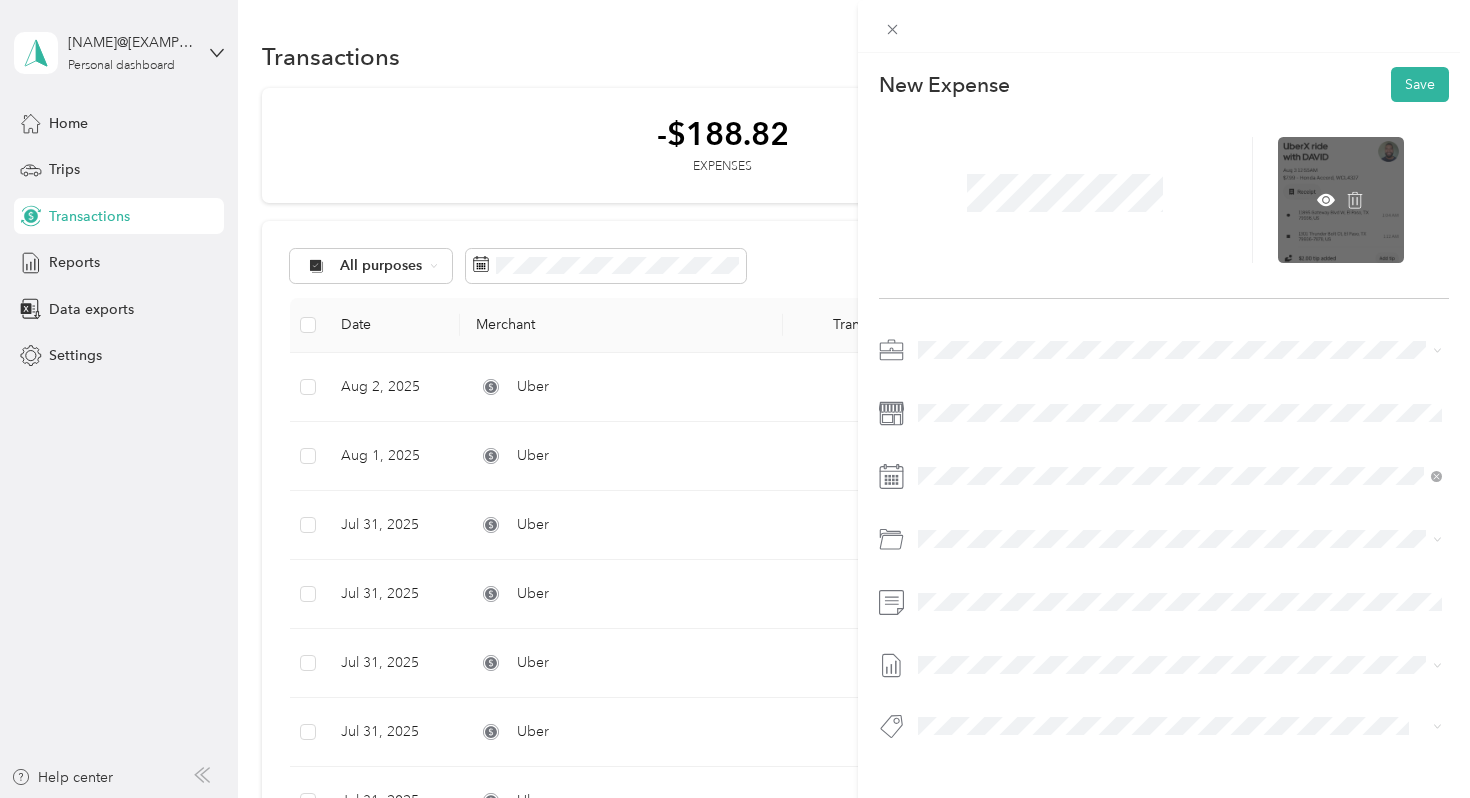 click at bounding box center [1341, 200] 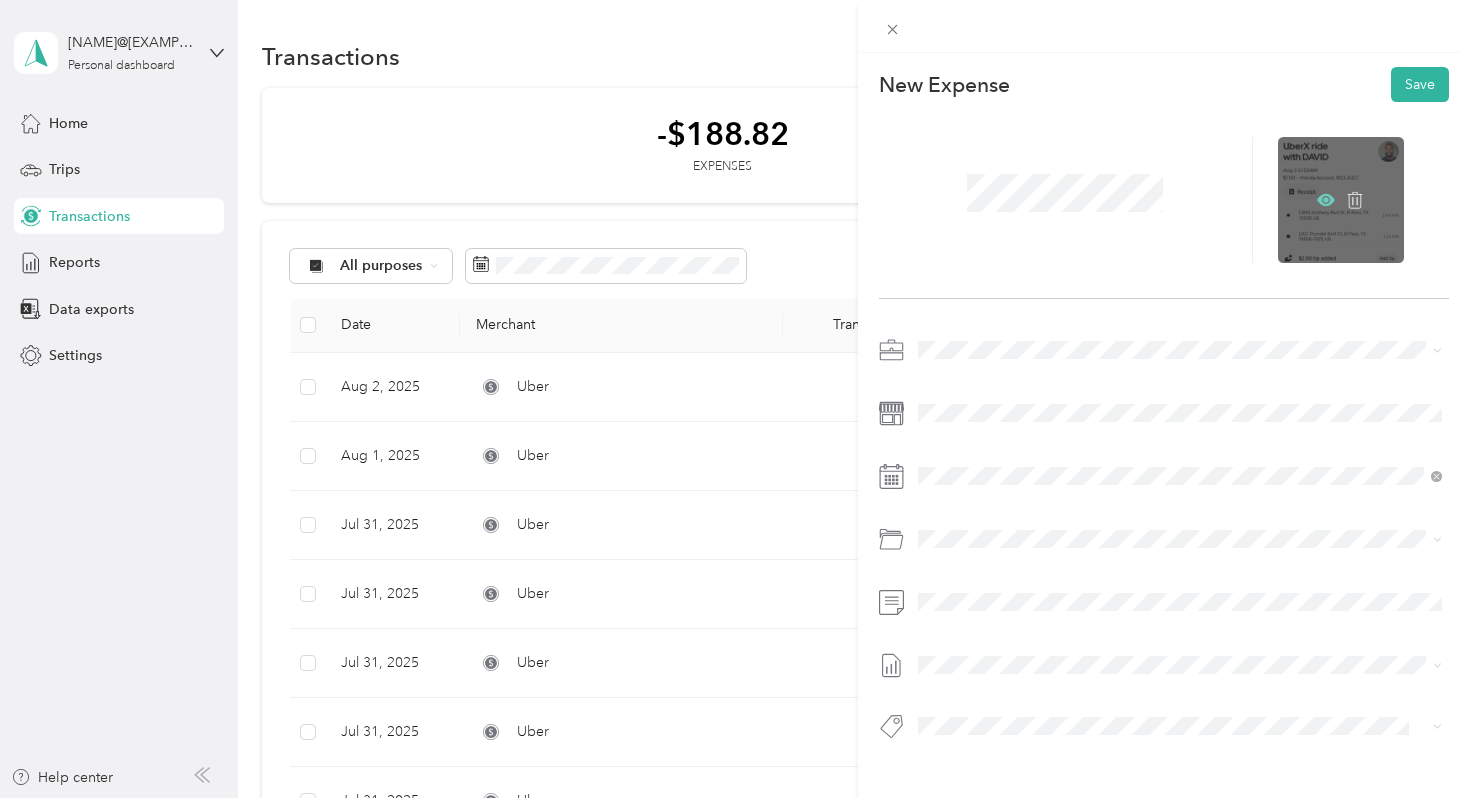 click 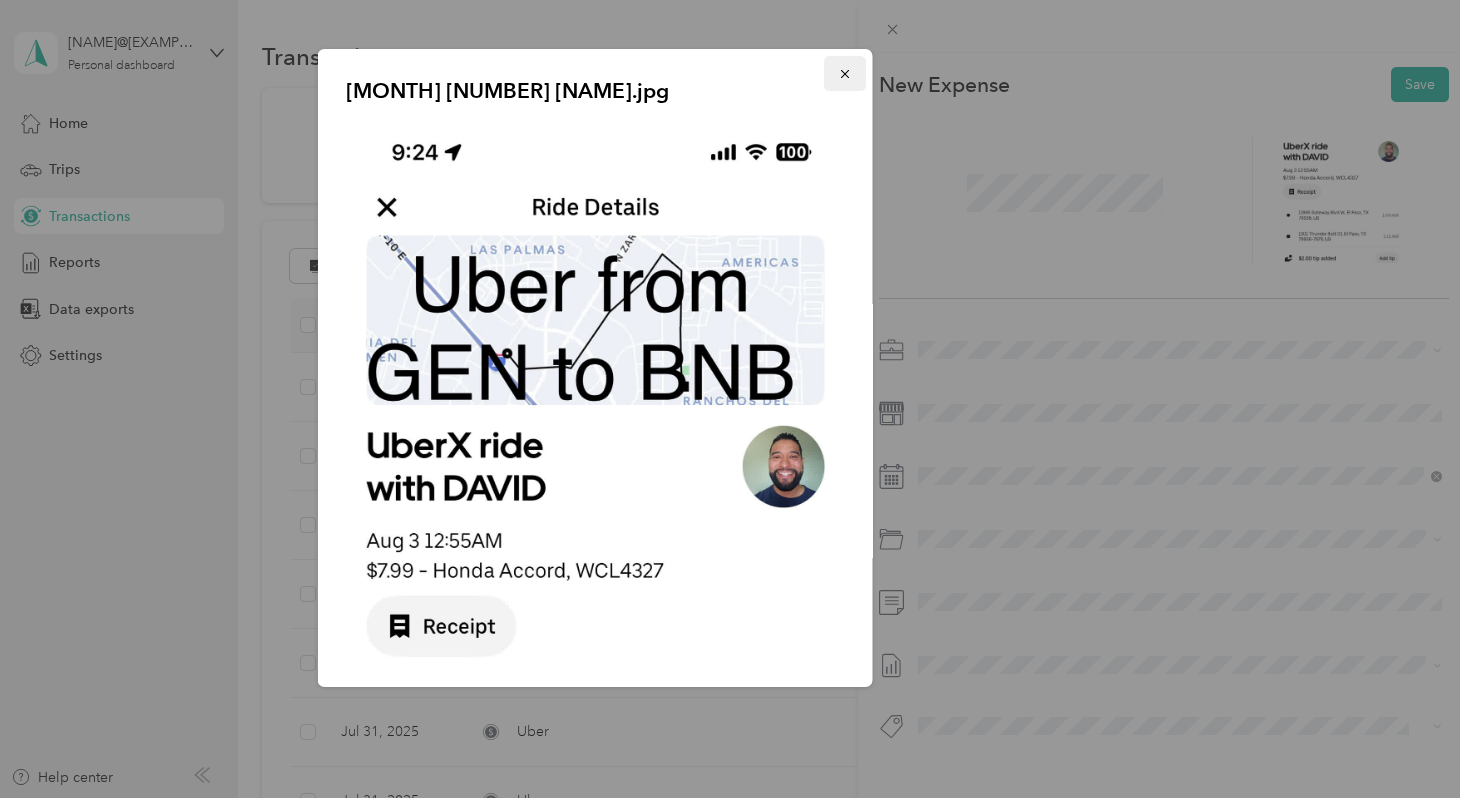 click 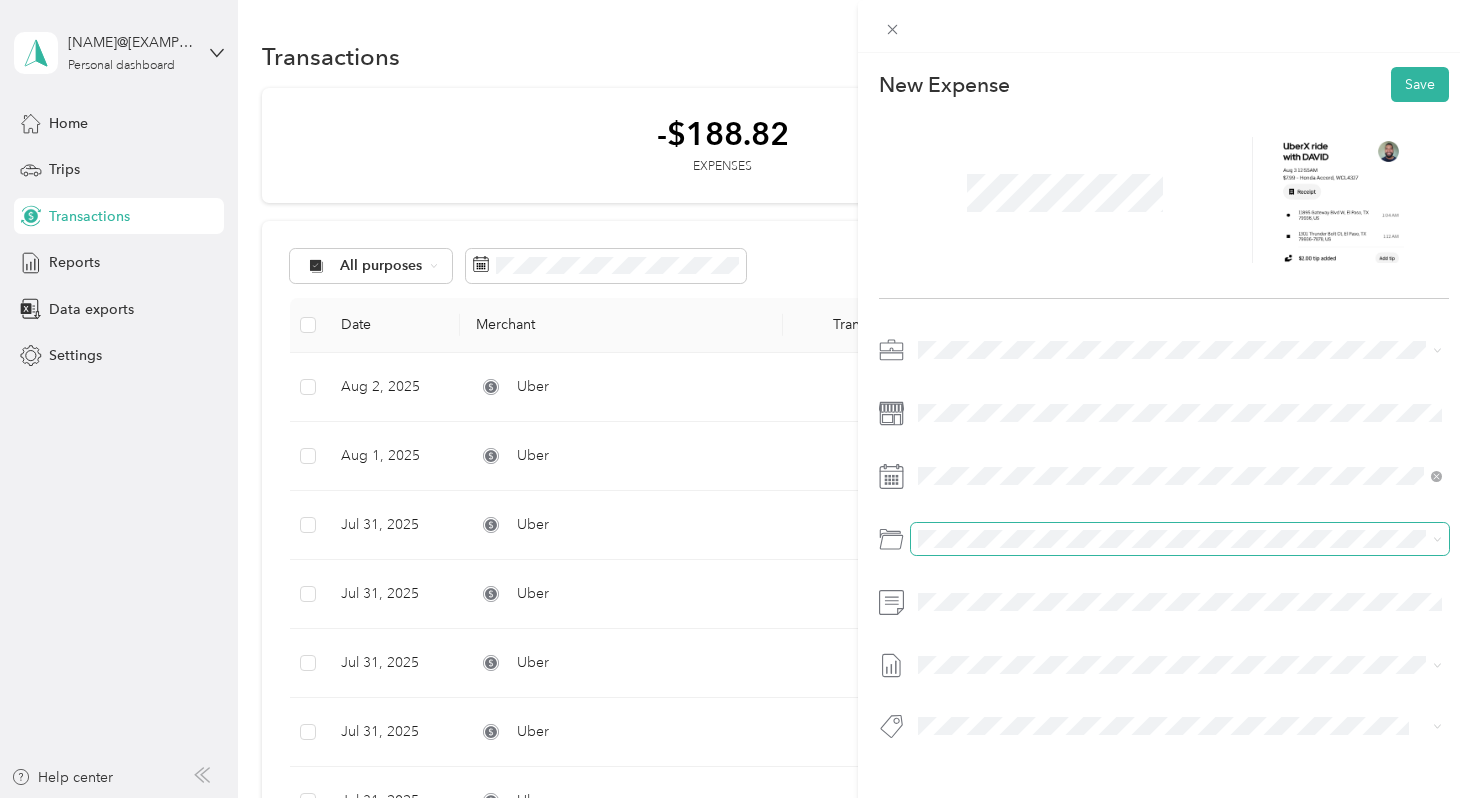 click at bounding box center (1180, 539) 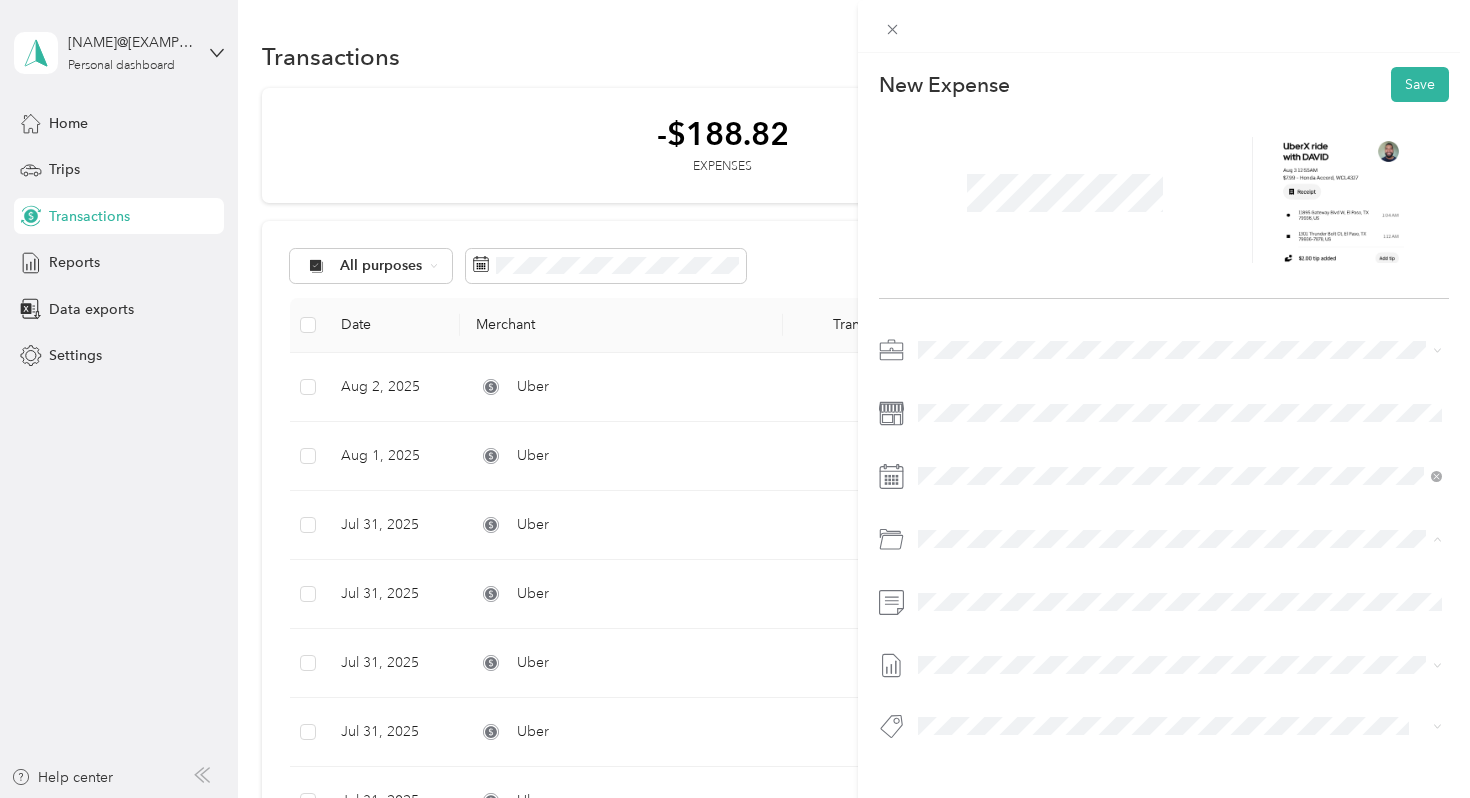 click on "El Paso" at bounding box center [990, 616] 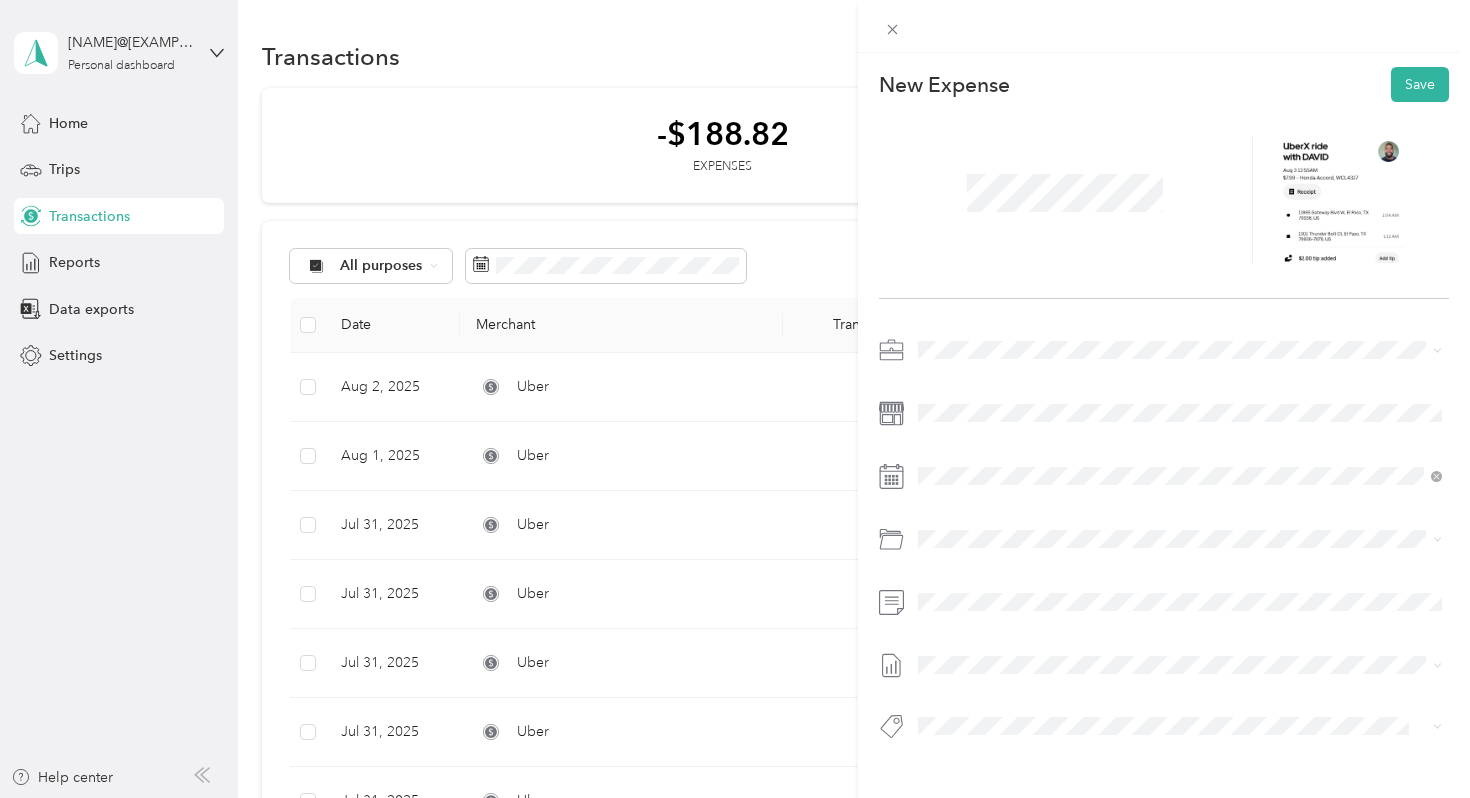 click on "Jul 28 - Aug 3, 2025 Draft" at bounding box center (1180, 725) 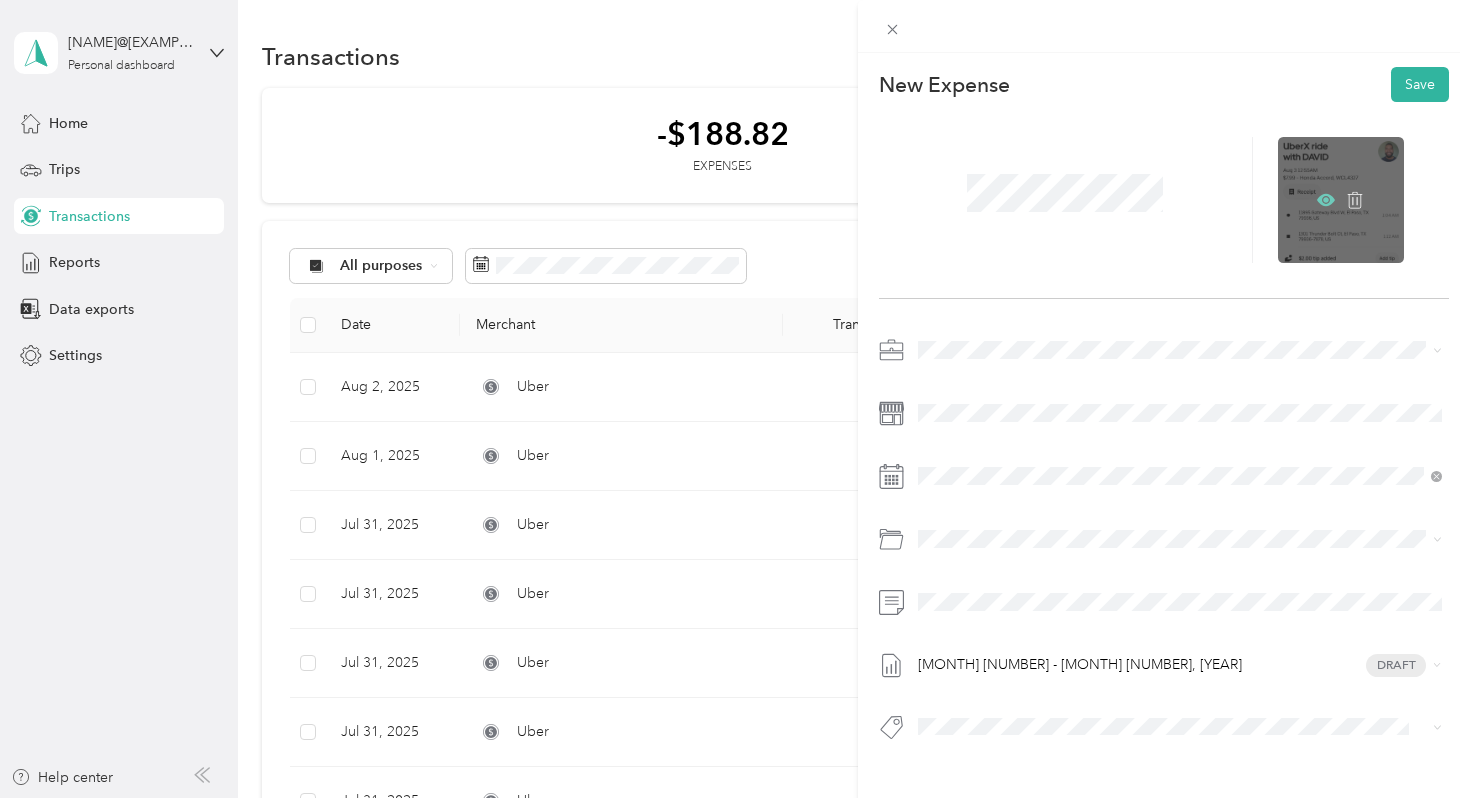 click 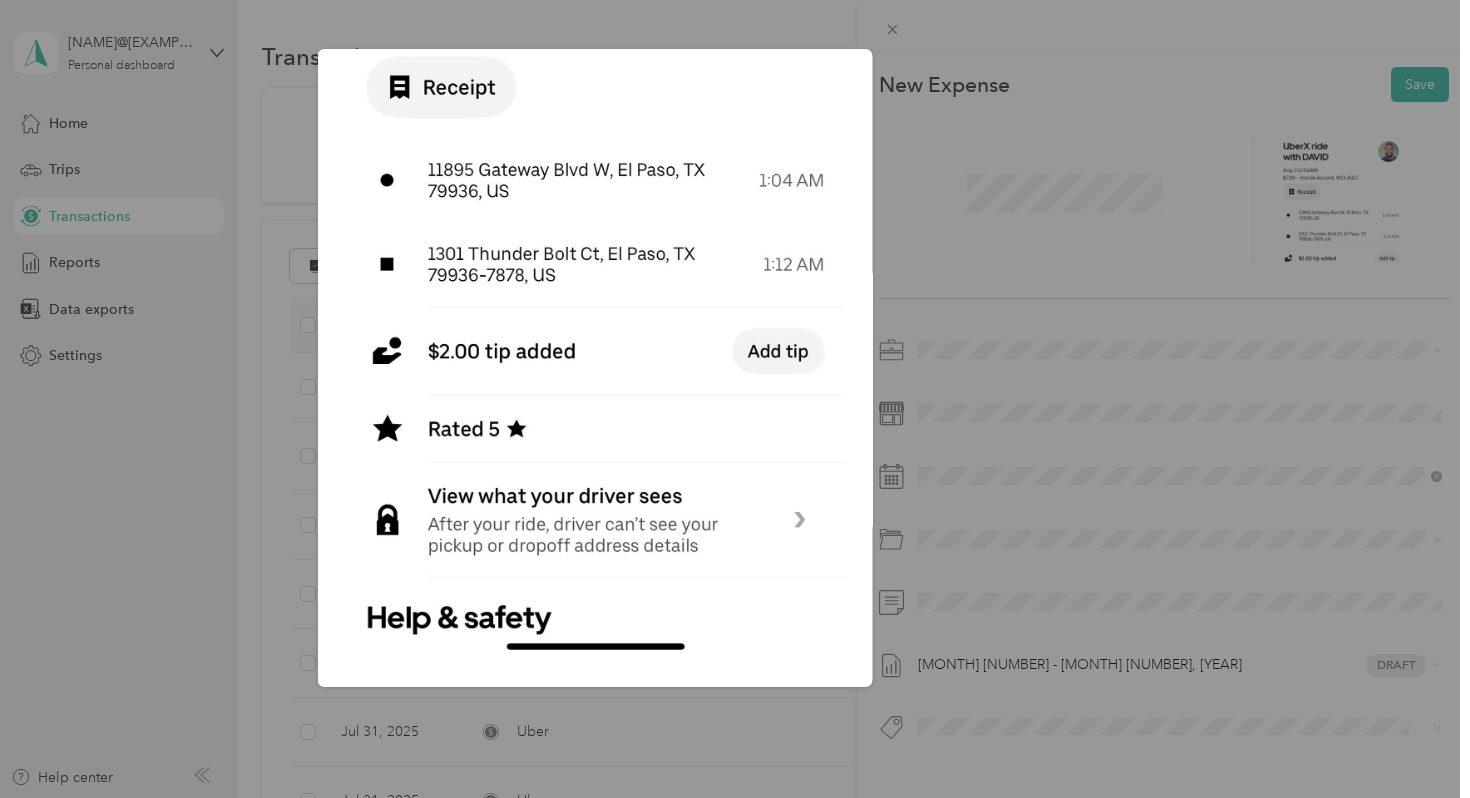 scroll, scrollTop: 0, scrollLeft: 0, axis: both 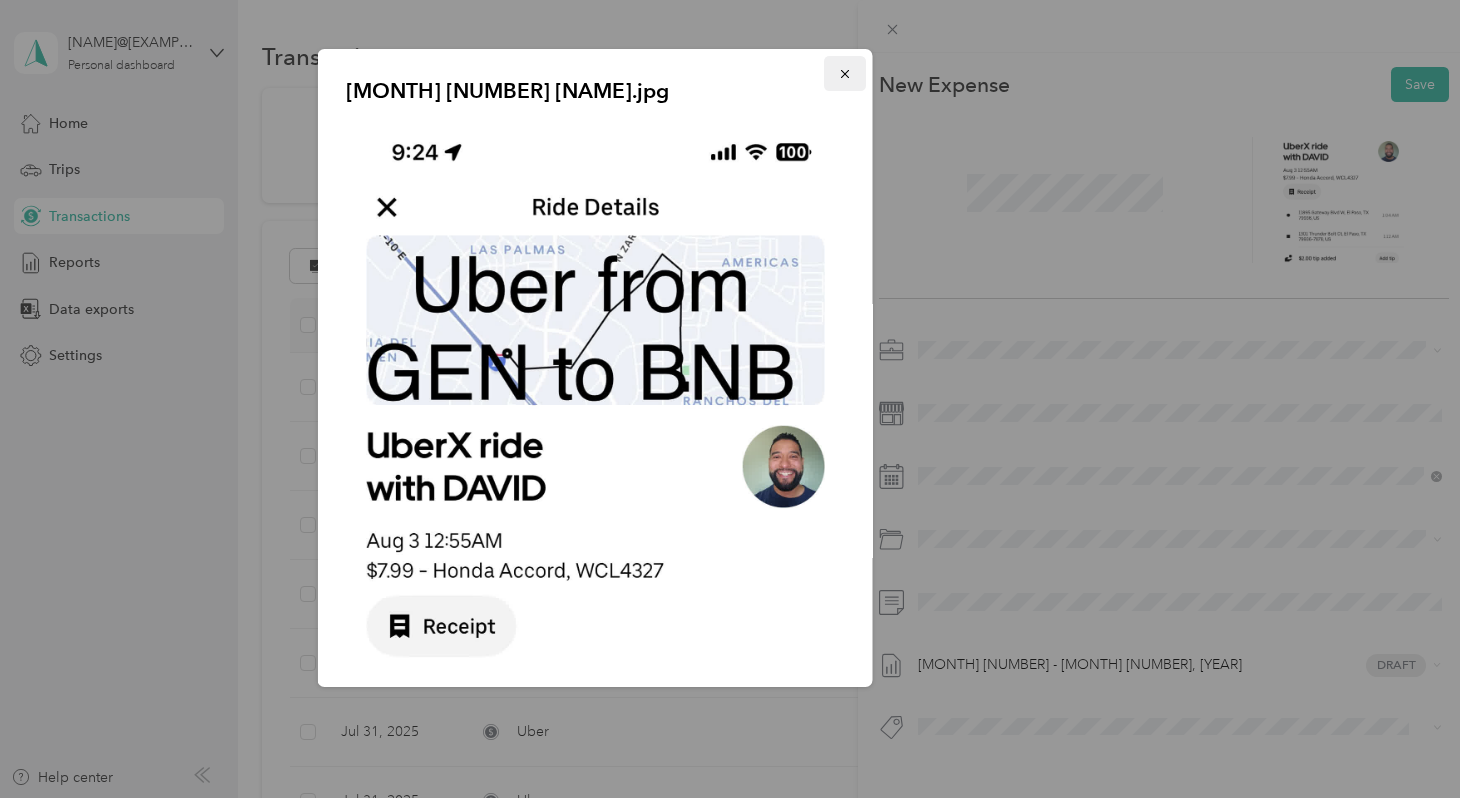 click 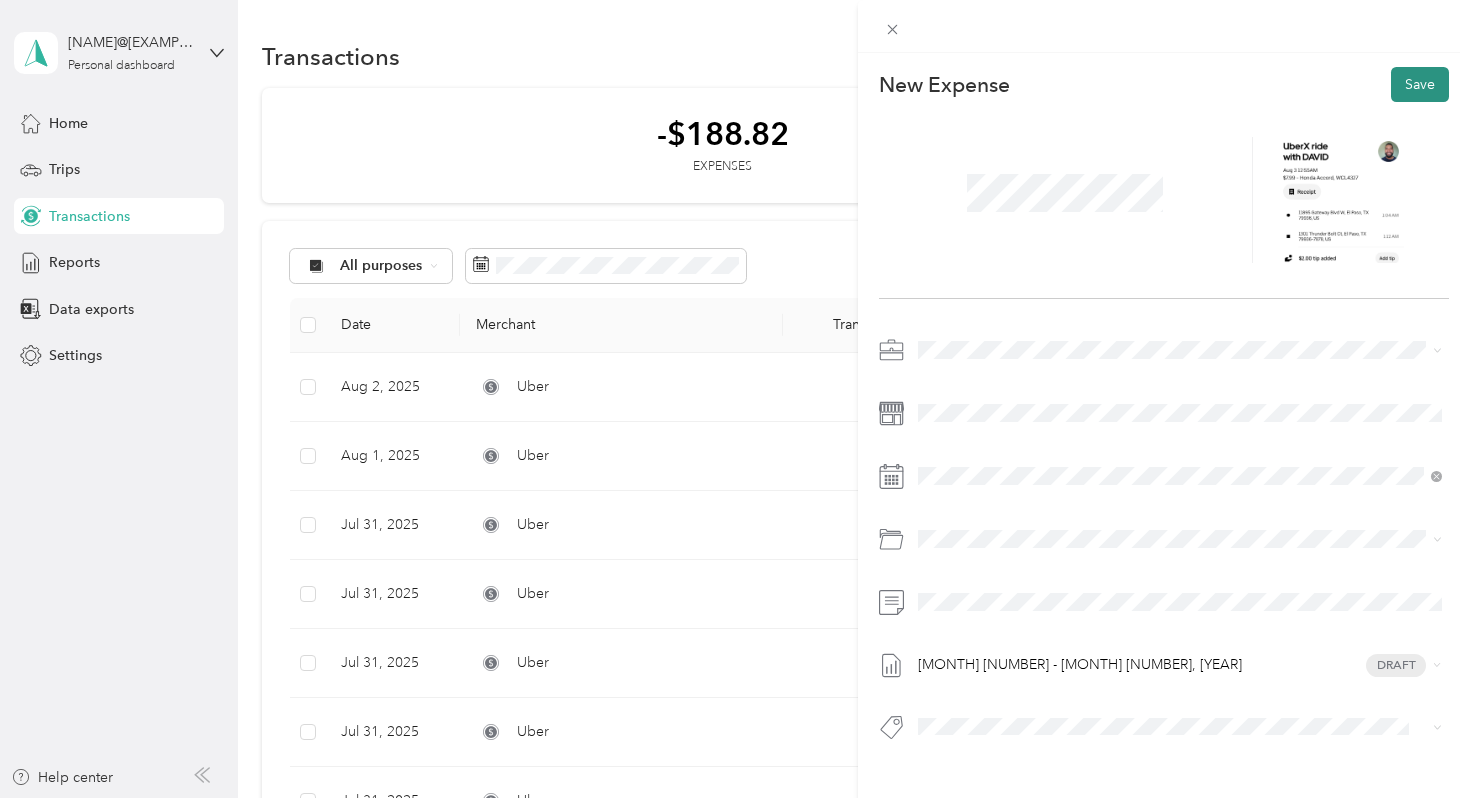 click on "Save" at bounding box center (1420, 84) 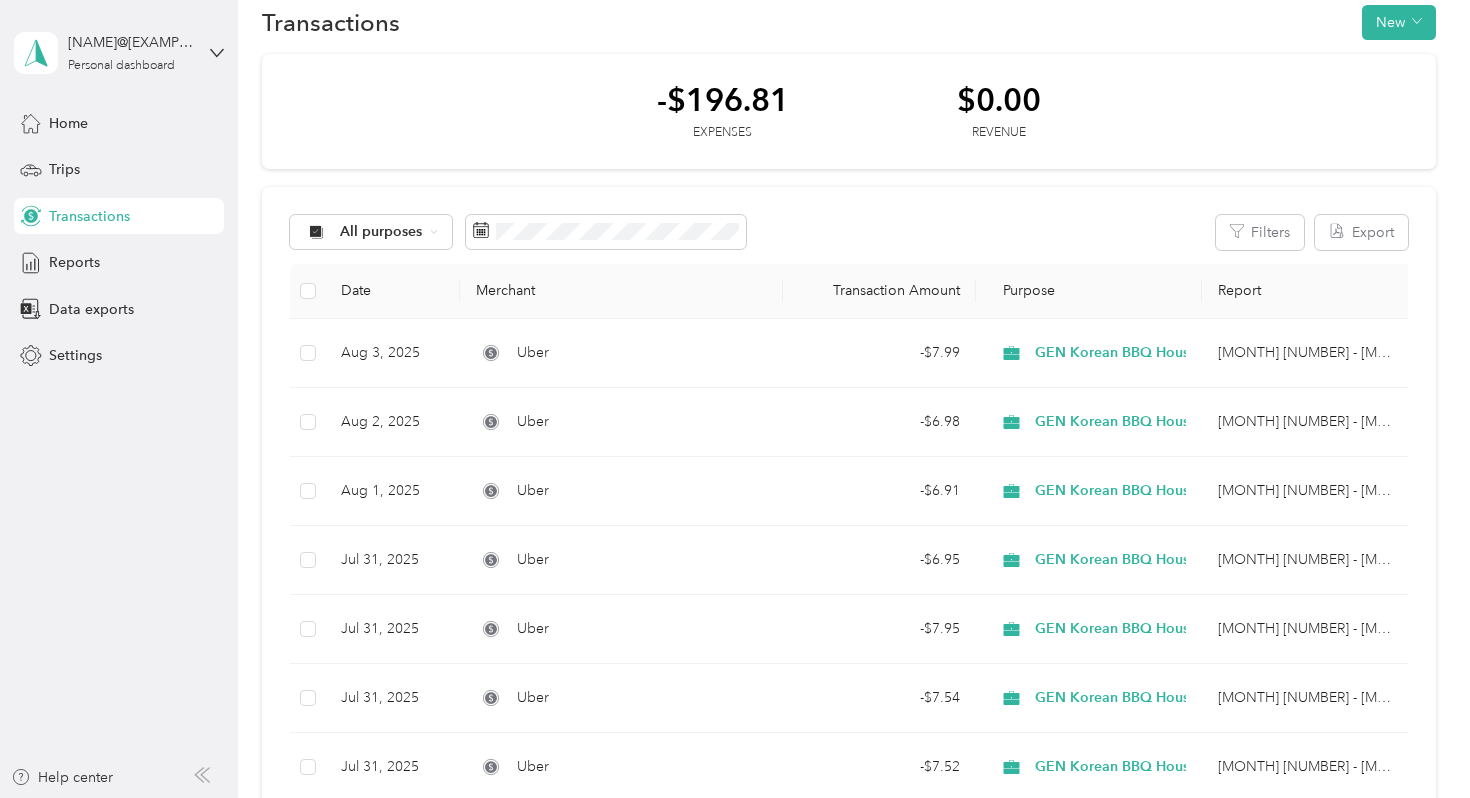 scroll, scrollTop: 45, scrollLeft: 0, axis: vertical 